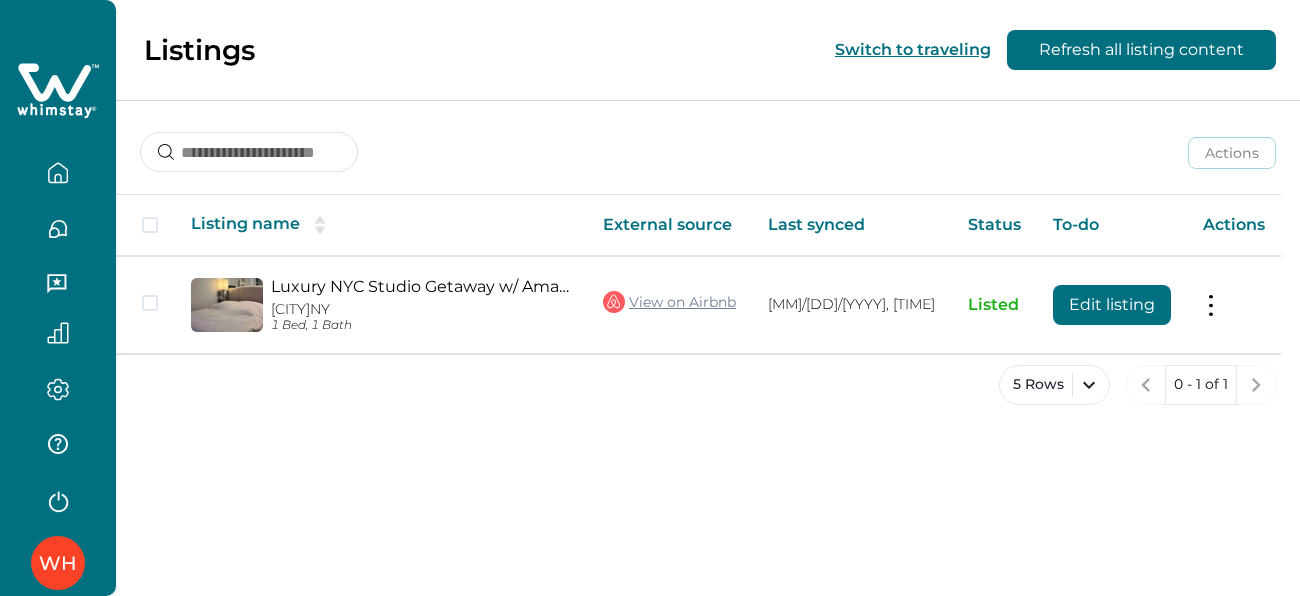 scroll, scrollTop: 0, scrollLeft: 0, axis: both 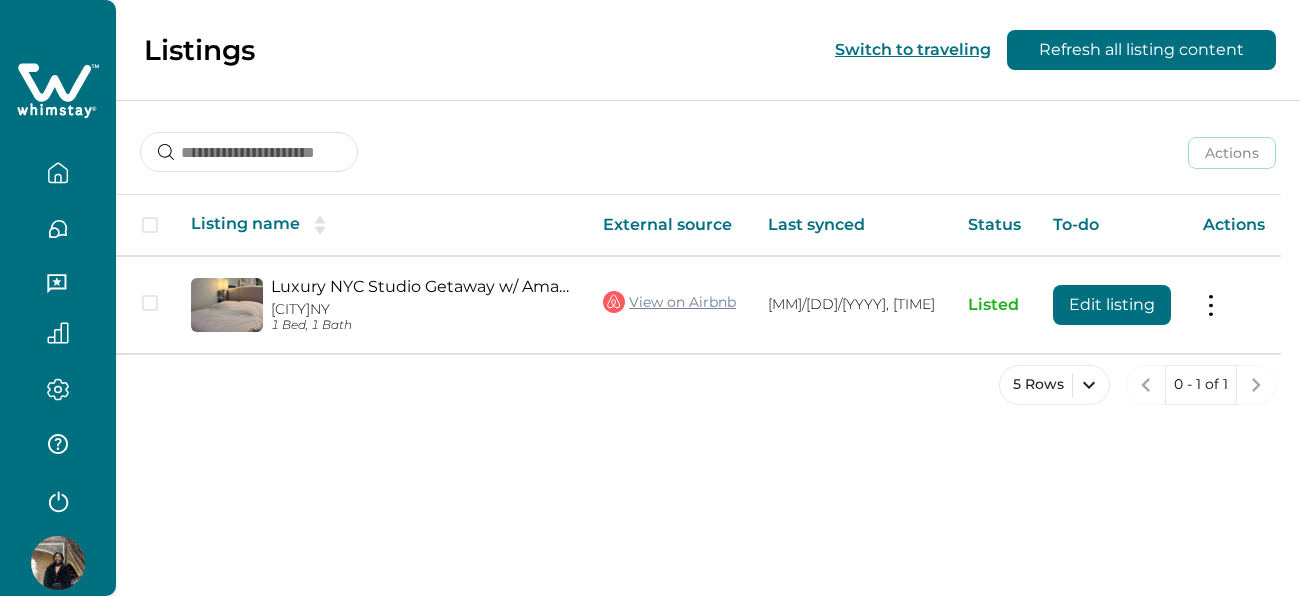 click at bounding box center [58, 229] 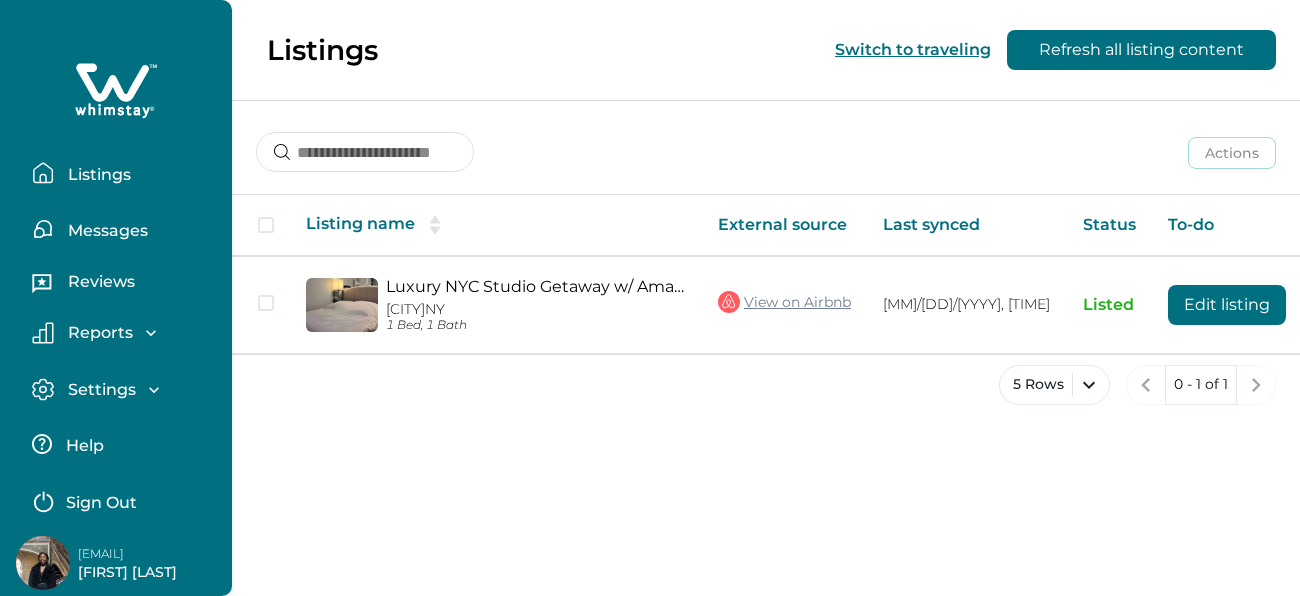 click on "Listings" at bounding box center [124, 173] 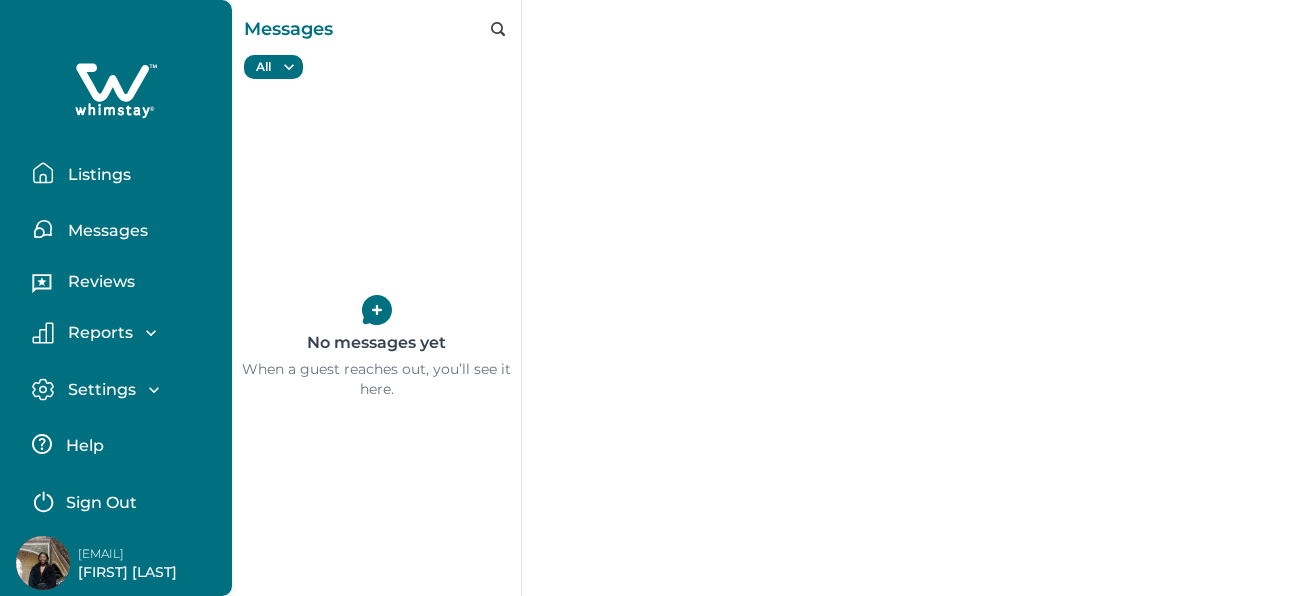 click on "Reviews" at bounding box center (98, 282) 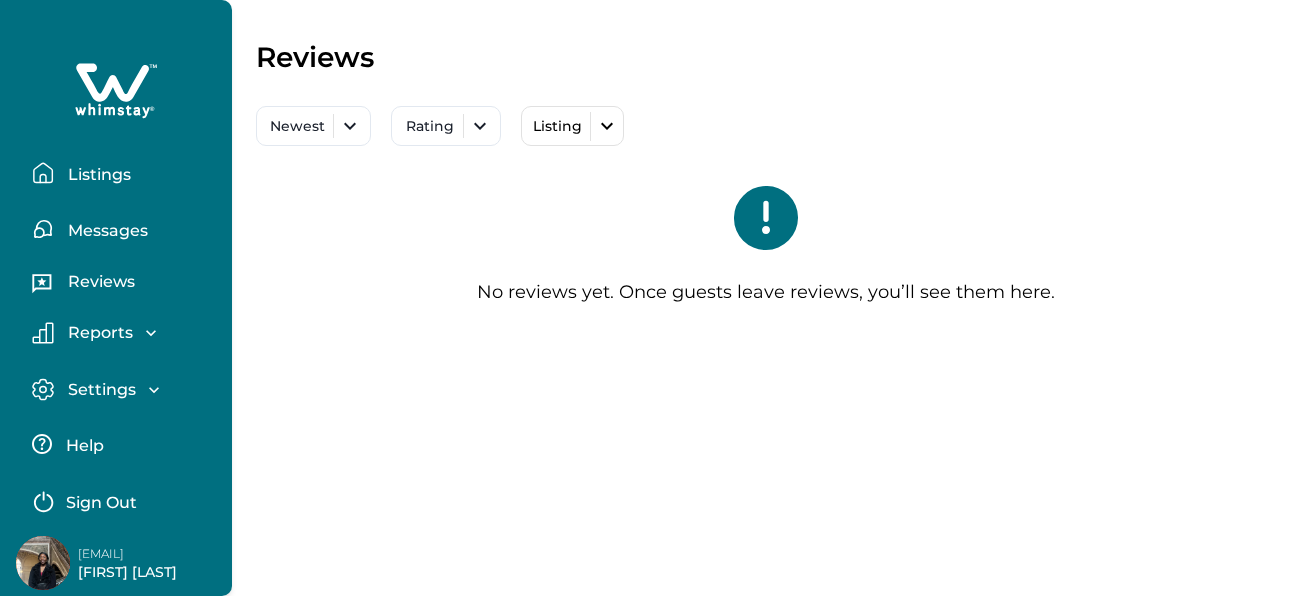 click on "Reports" at bounding box center (97, 333) 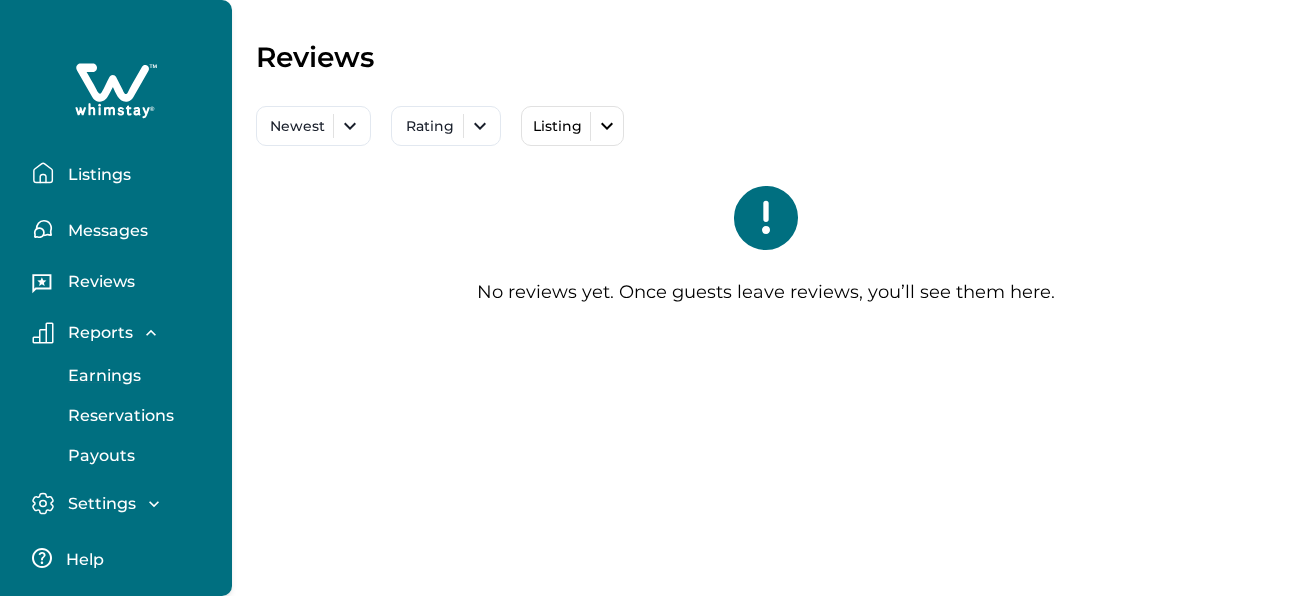 click on "Earnings" at bounding box center [138, 376] 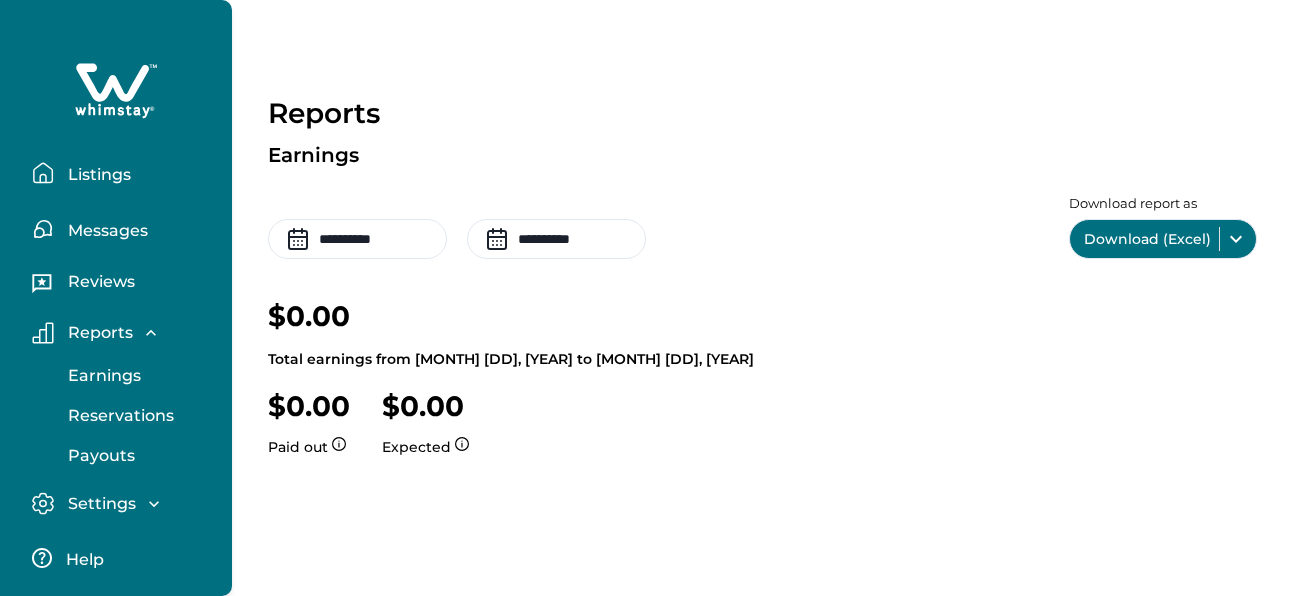 click on "Reservations" at bounding box center (101, 376) 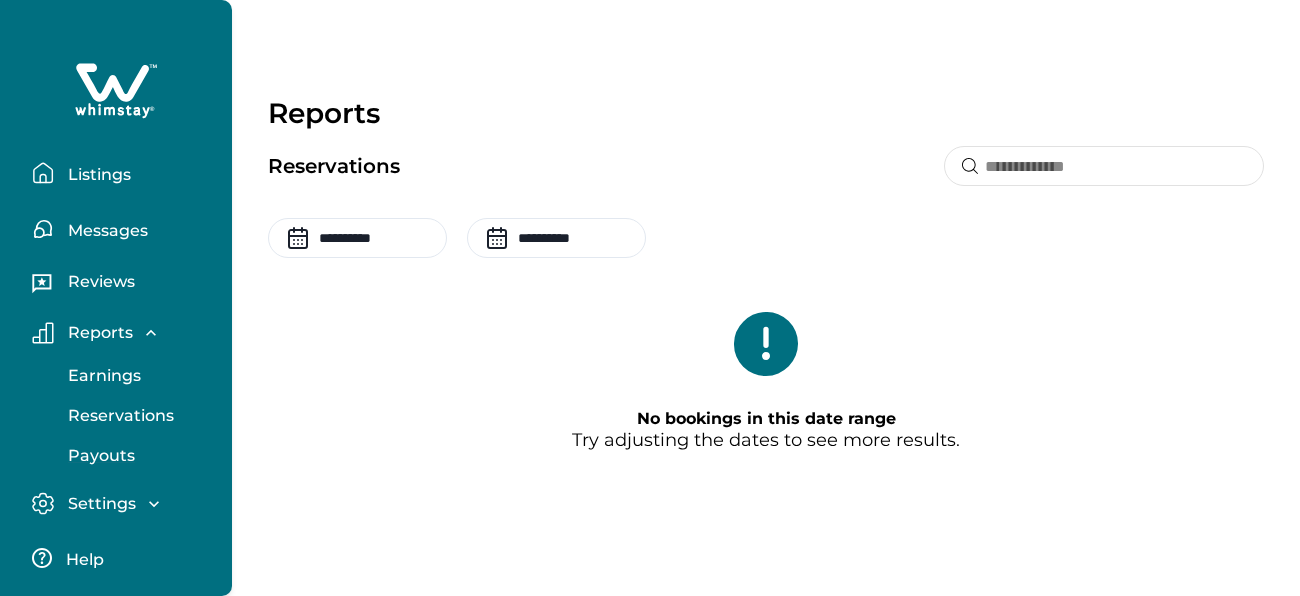 click on "Payouts" at bounding box center [101, 376] 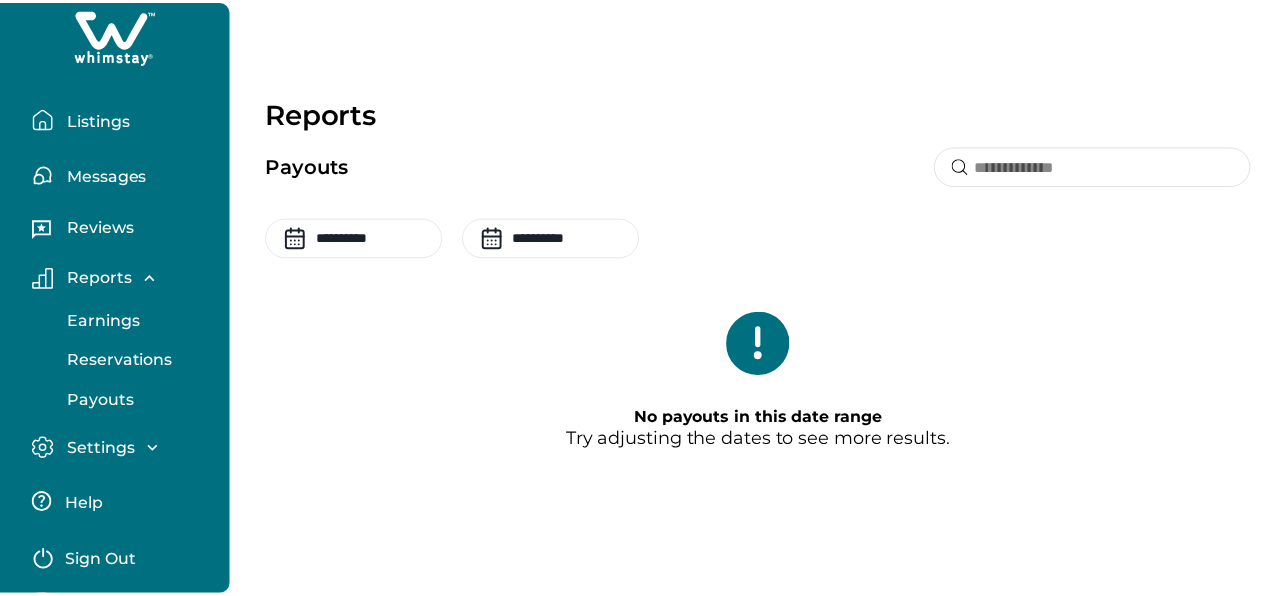 scroll, scrollTop: 70, scrollLeft: 0, axis: vertical 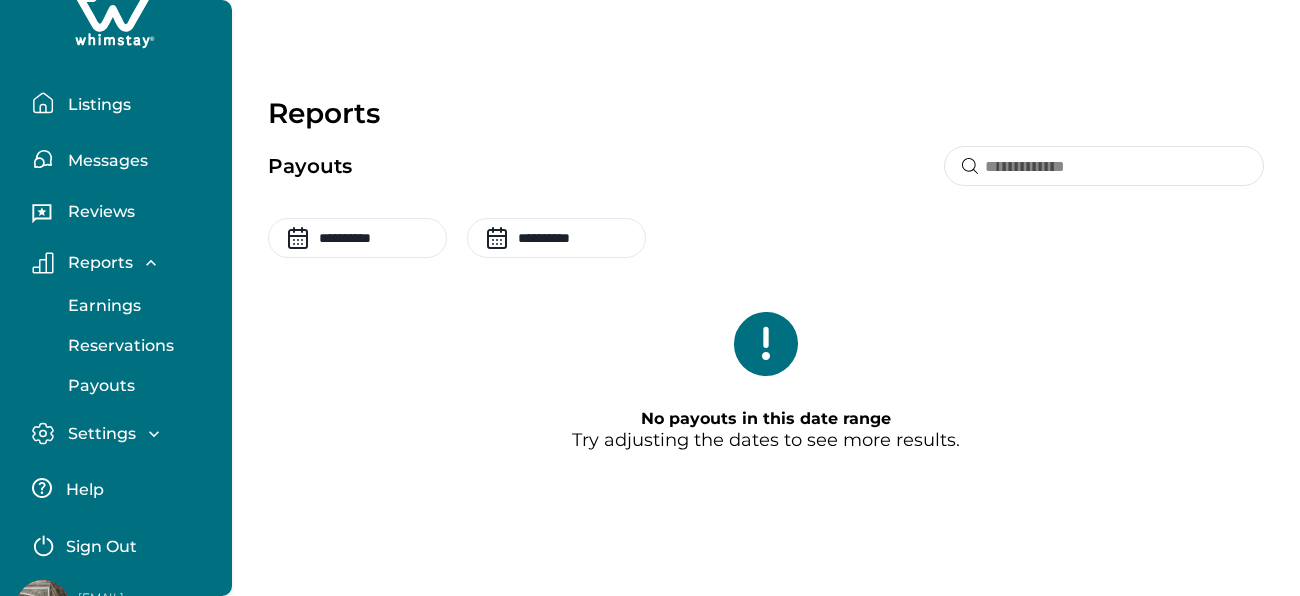 click on "Settings" at bounding box center [99, 434] 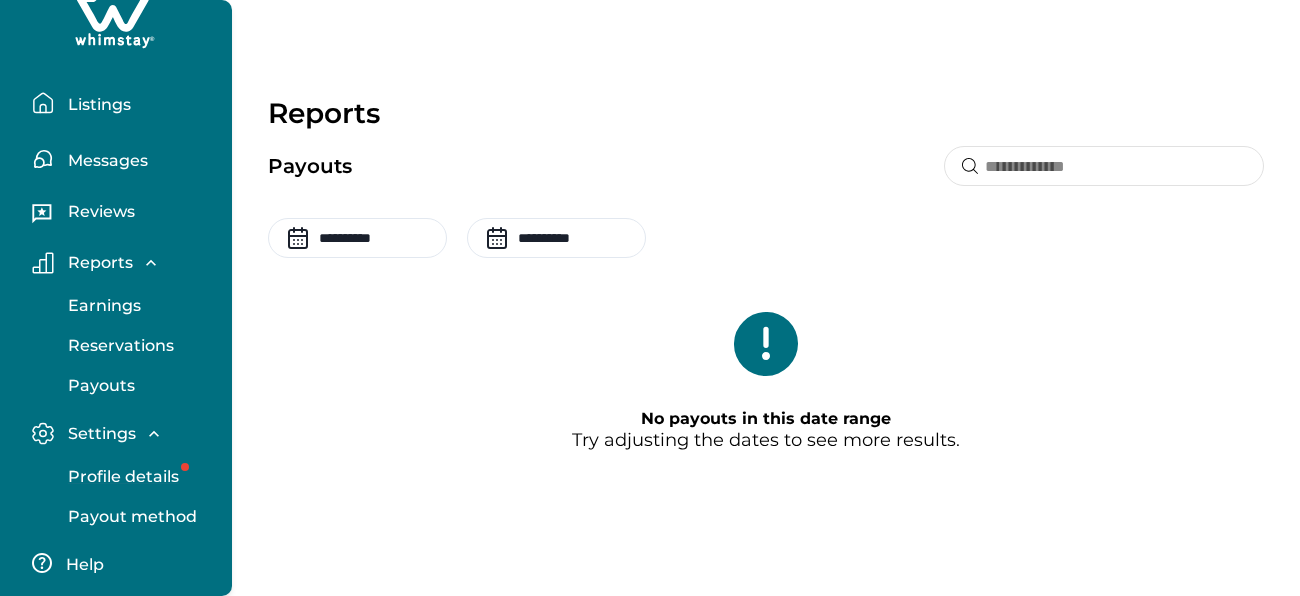 click on "Profile details" at bounding box center [120, 477] 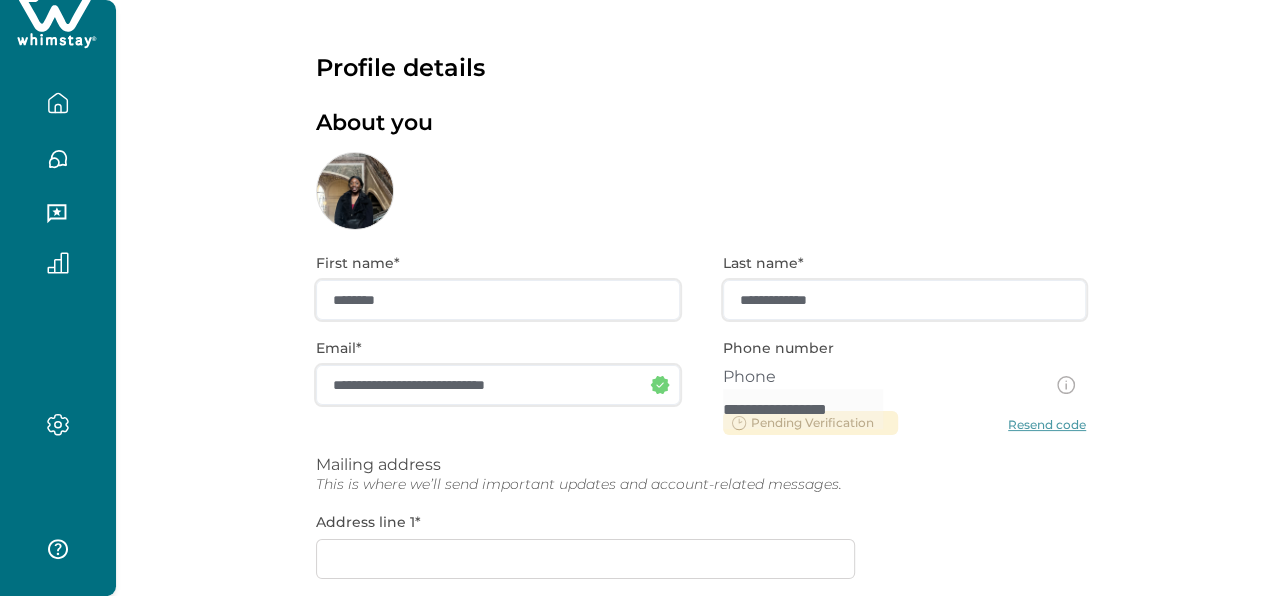 click on "**********" at bounding box center [701, 642] 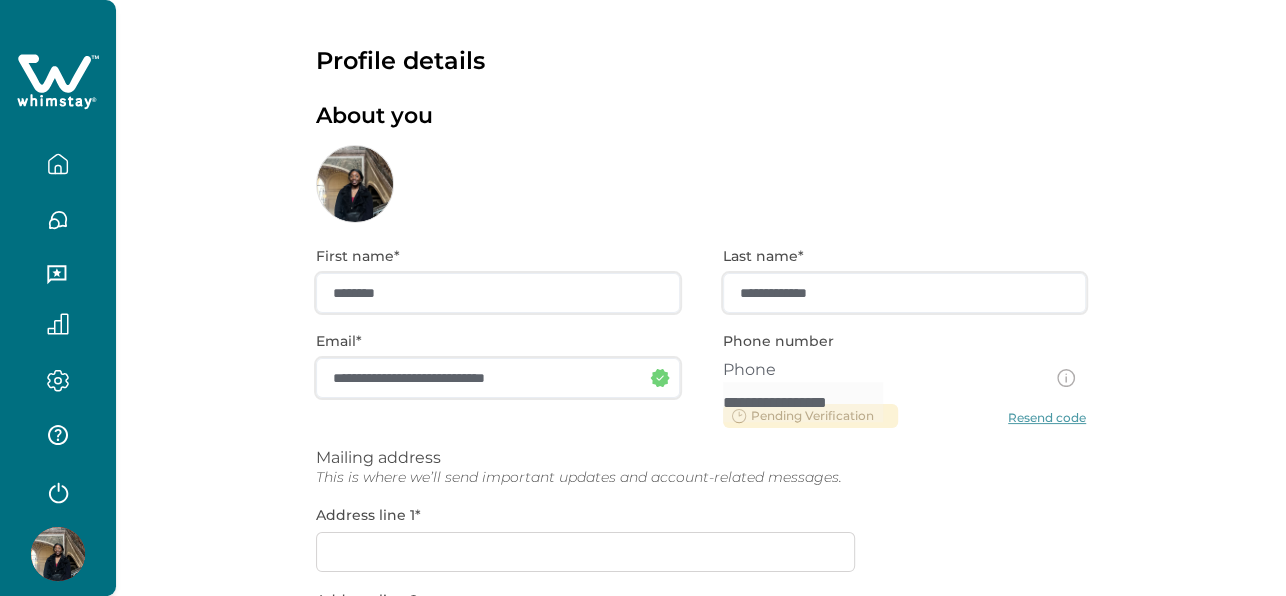 scroll, scrollTop: 10, scrollLeft: 0, axis: vertical 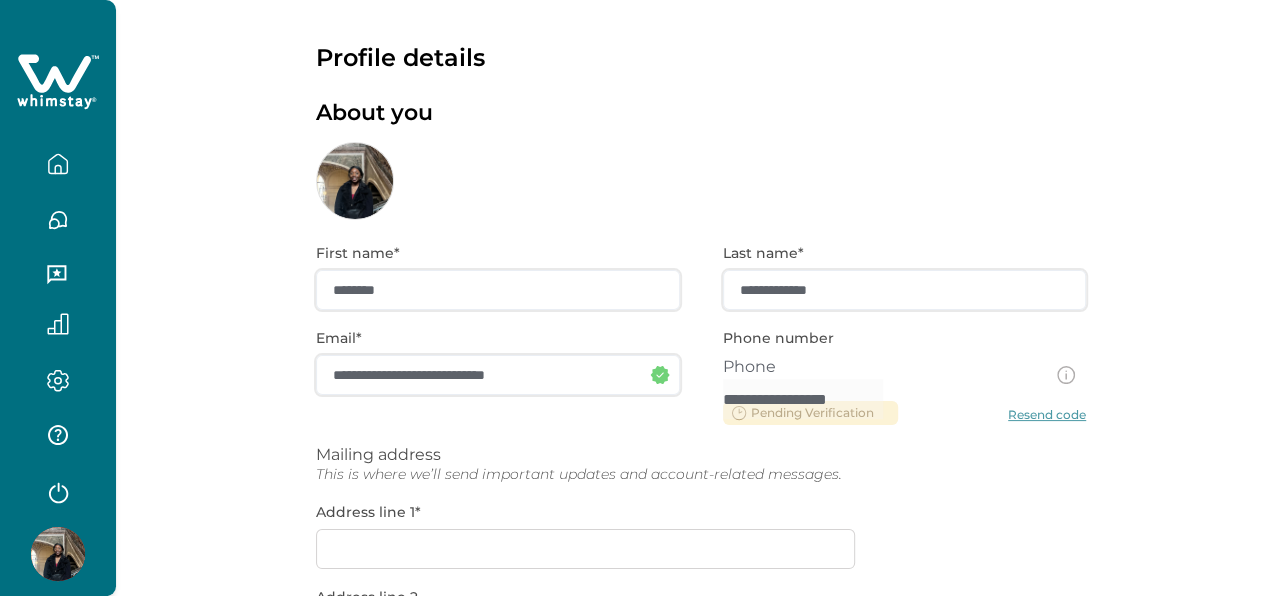click on "**********" at bounding box center (701, 632) 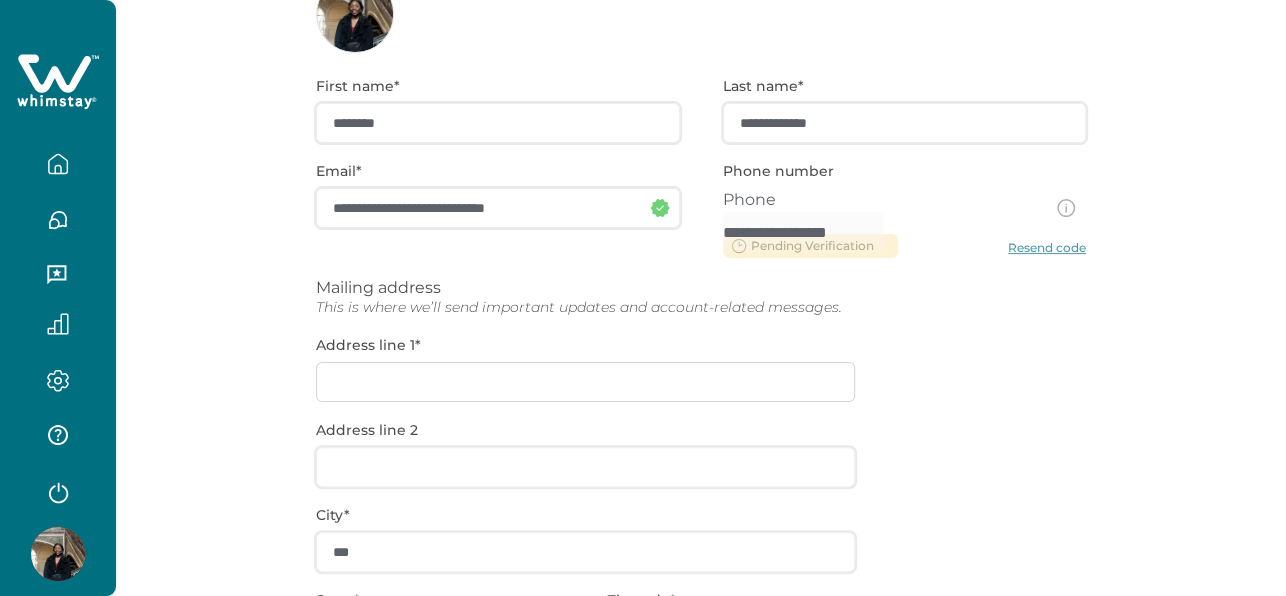 scroll, scrollTop: 0, scrollLeft: 0, axis: both 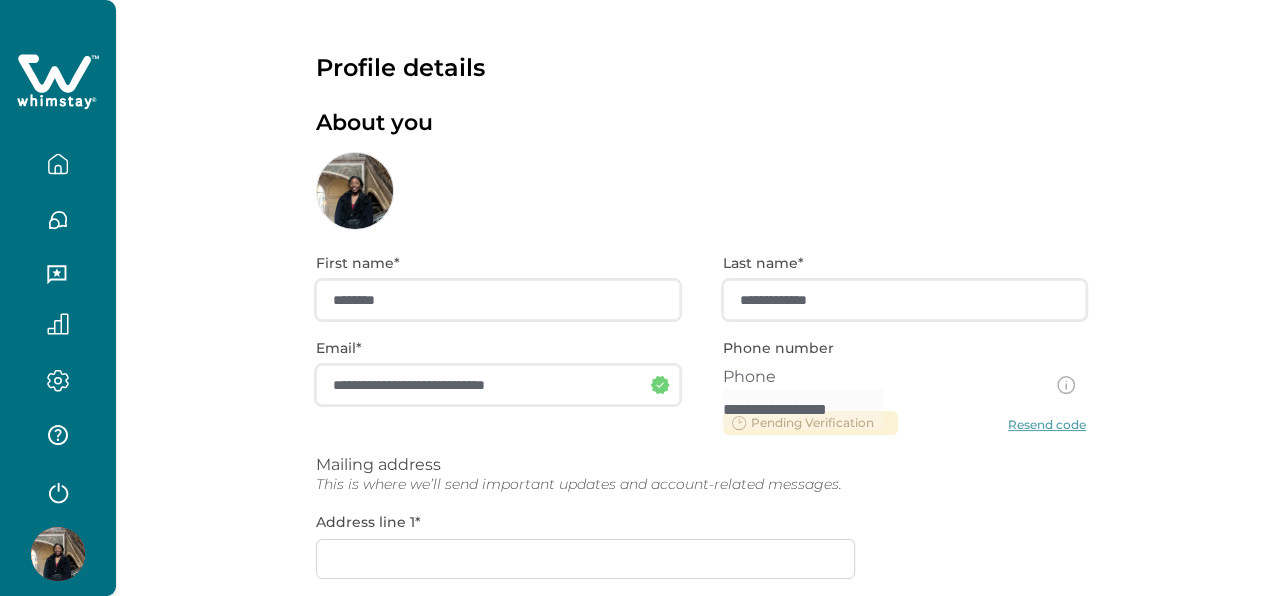 click on "**********" at bounding box center (701, 642) 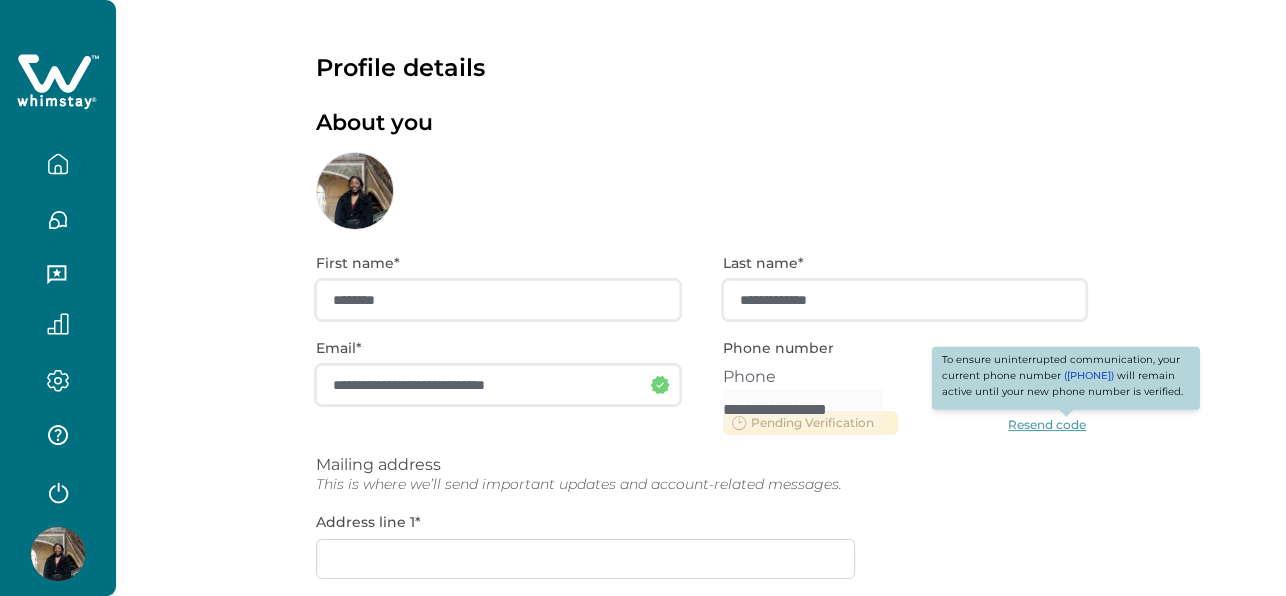 click at bounding box center [1066, 385] 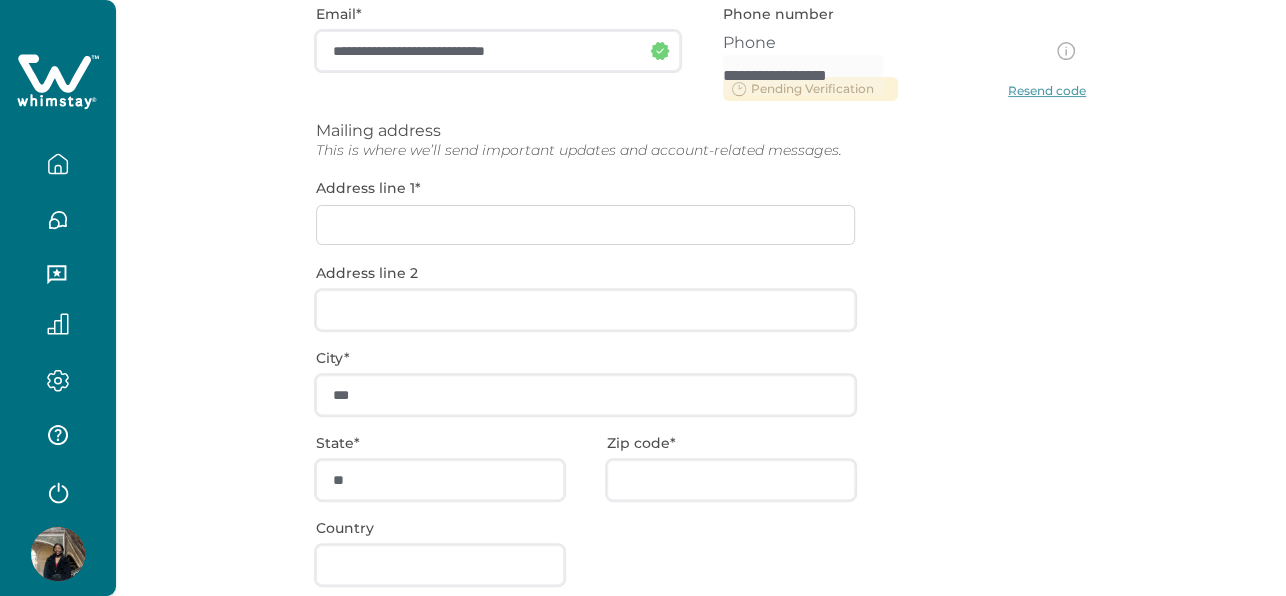scroll, scrollTop: 382, scrollLeft: 0, axis: vertical 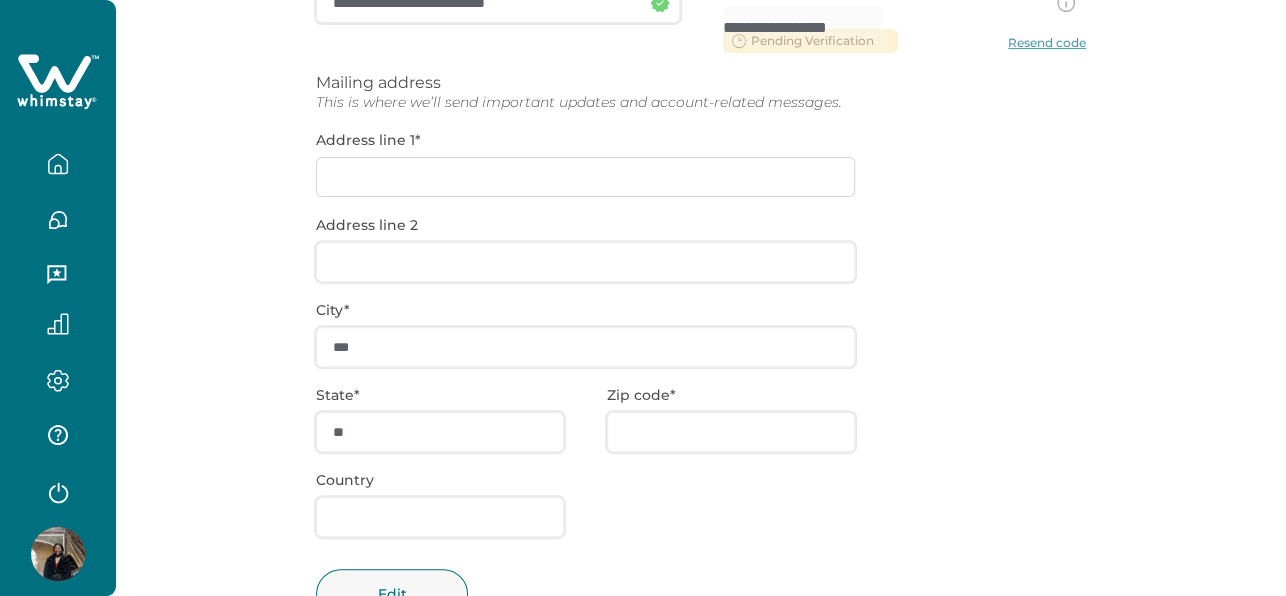 click on "**********" at bounding box center [701, 260] 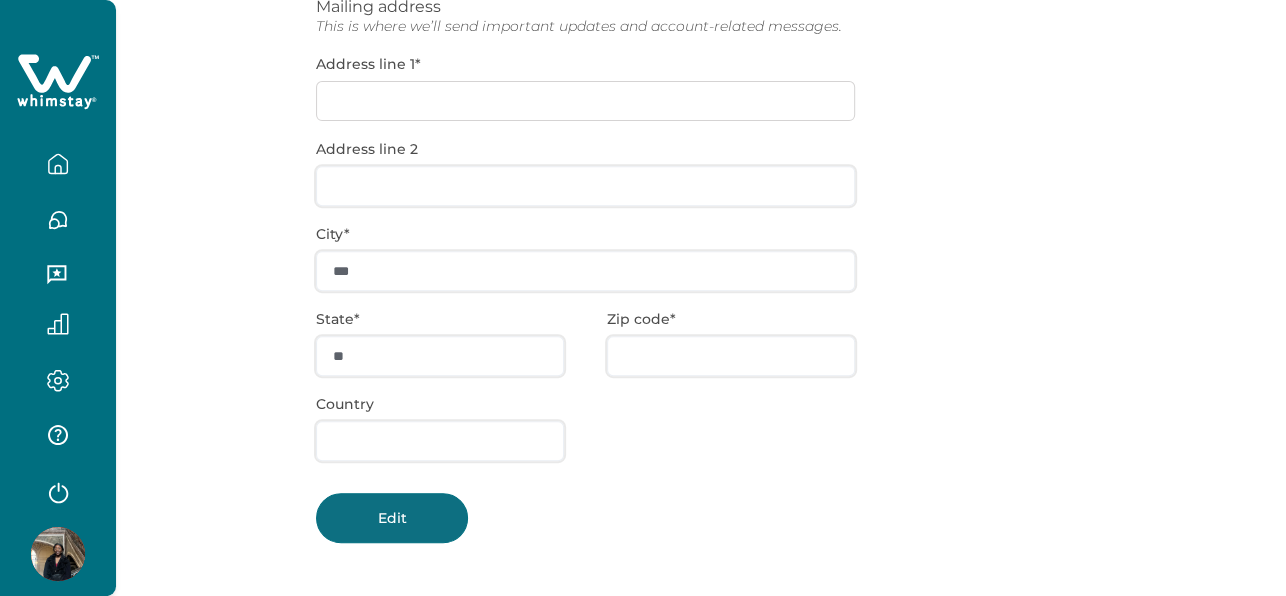 click on "Edit" at bounding box center [392, 518] 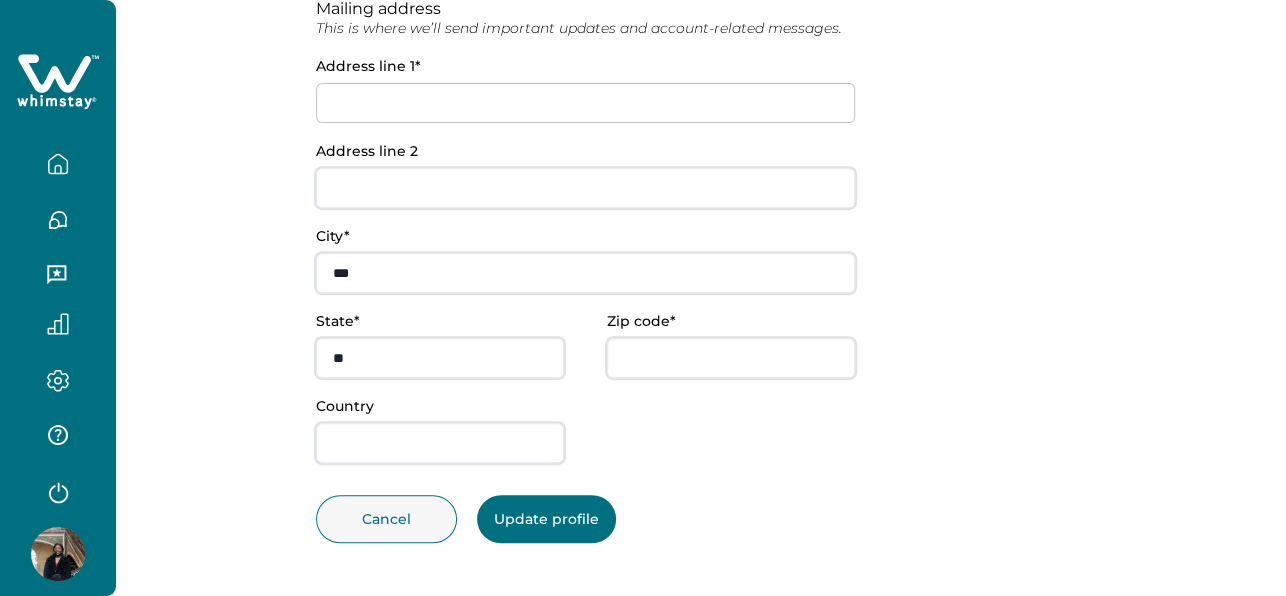 scroll, scrollTop: 456, scrollLeft: 0, axis: vertical 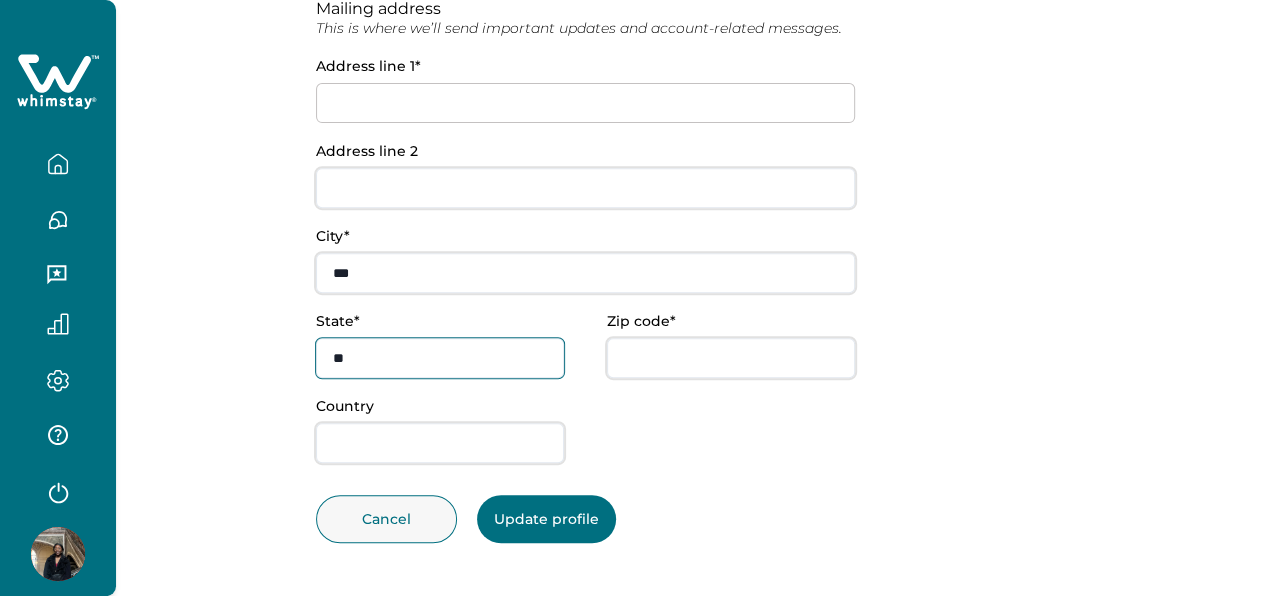 click on "**" at bounding box center [440, 358] 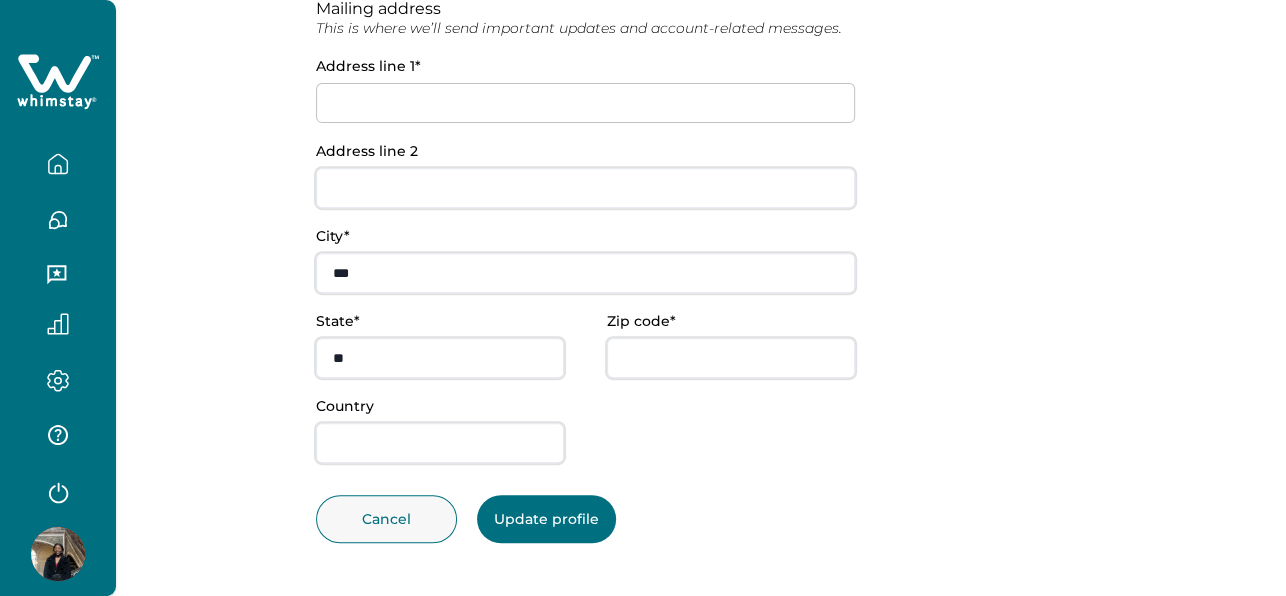 click on "Profile details About you   First name* [FIRST] Last name* [LAST] Email* [EMAIL] Phone number Phone *[PHONE] Pending Verification Resend code Mailing address This is where we’ll send important updates and account-related messages. Address line 1* [STREET] Address line 2 [STREET] City* [CITY] State* [STATE] Zip code* [ZIP] Country [COUNTRY] Cancel Update profile" at bounding box center [701, 70] 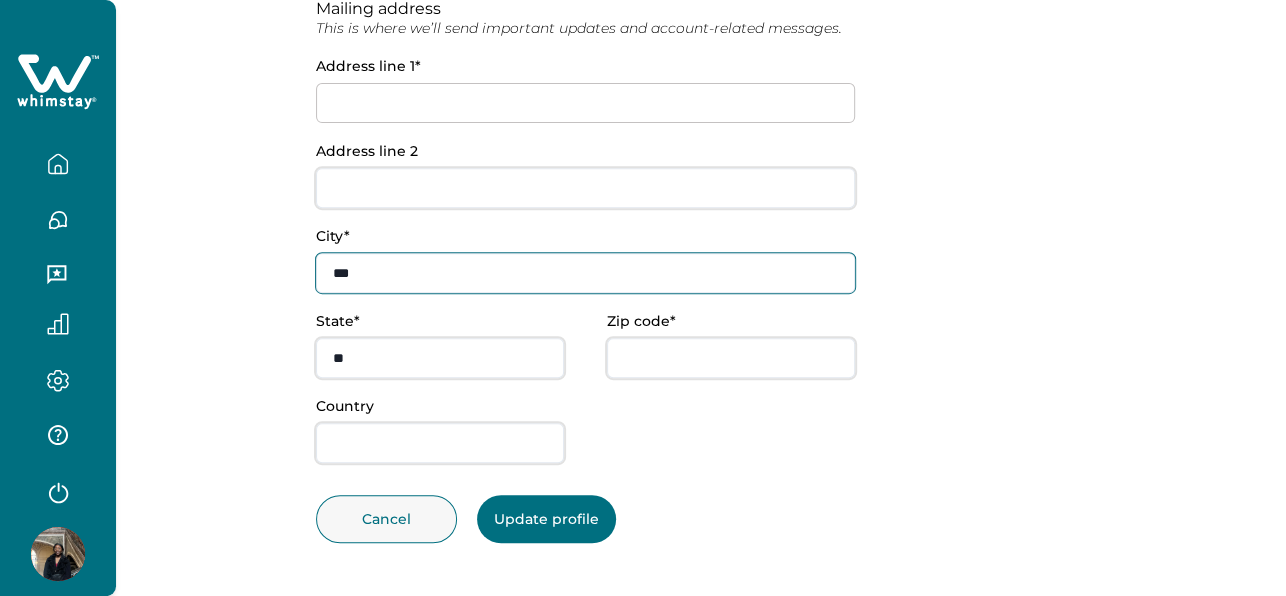 click on "***" at bounding box center [585, 273] 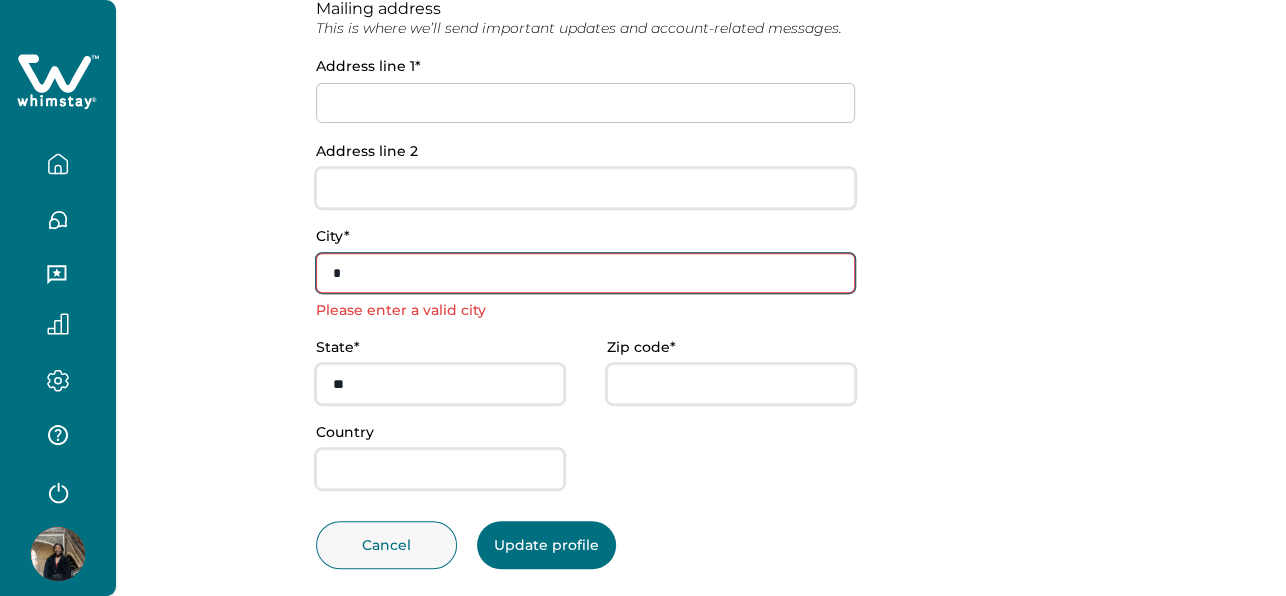 type on "*******" 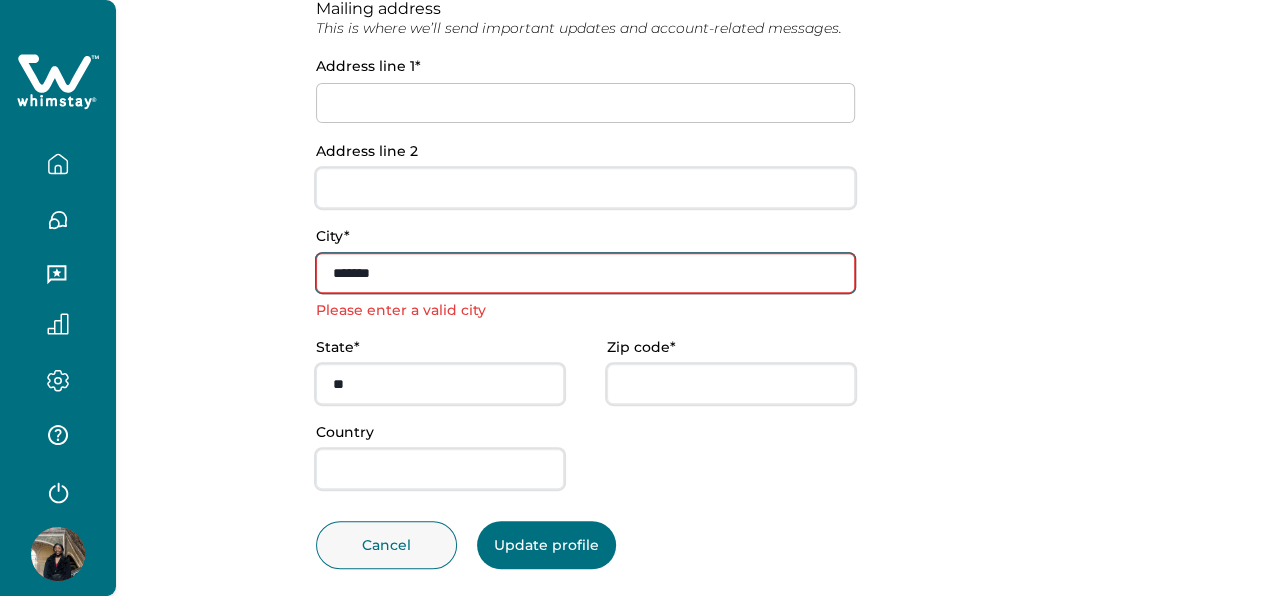 type on "*******" 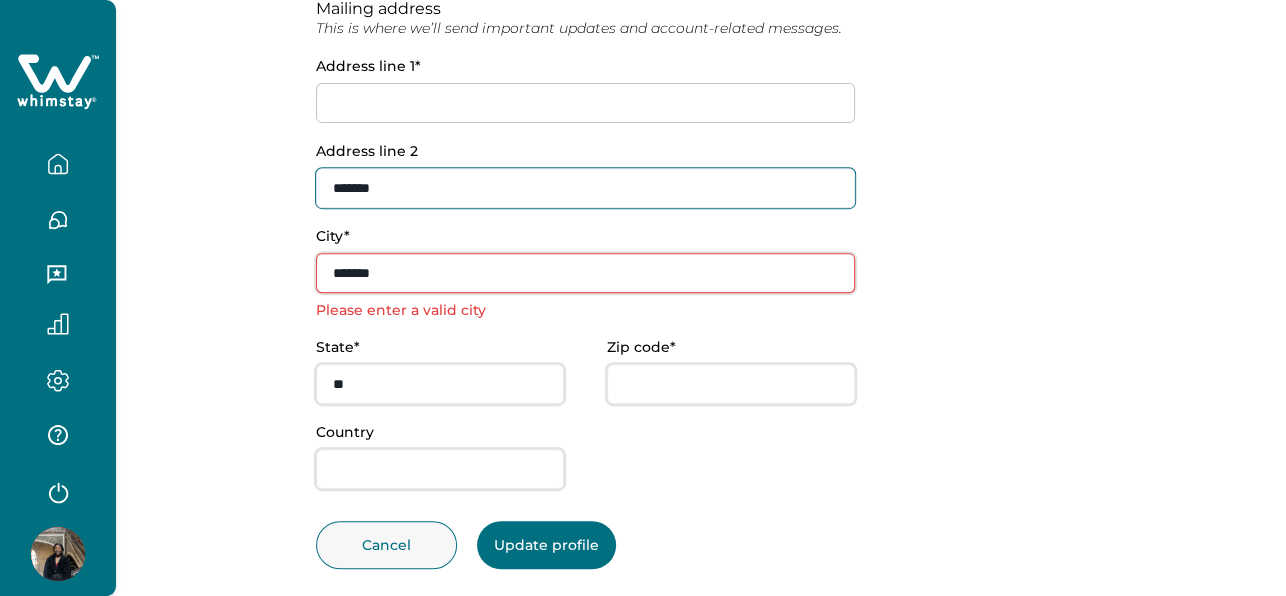 type on "*****" 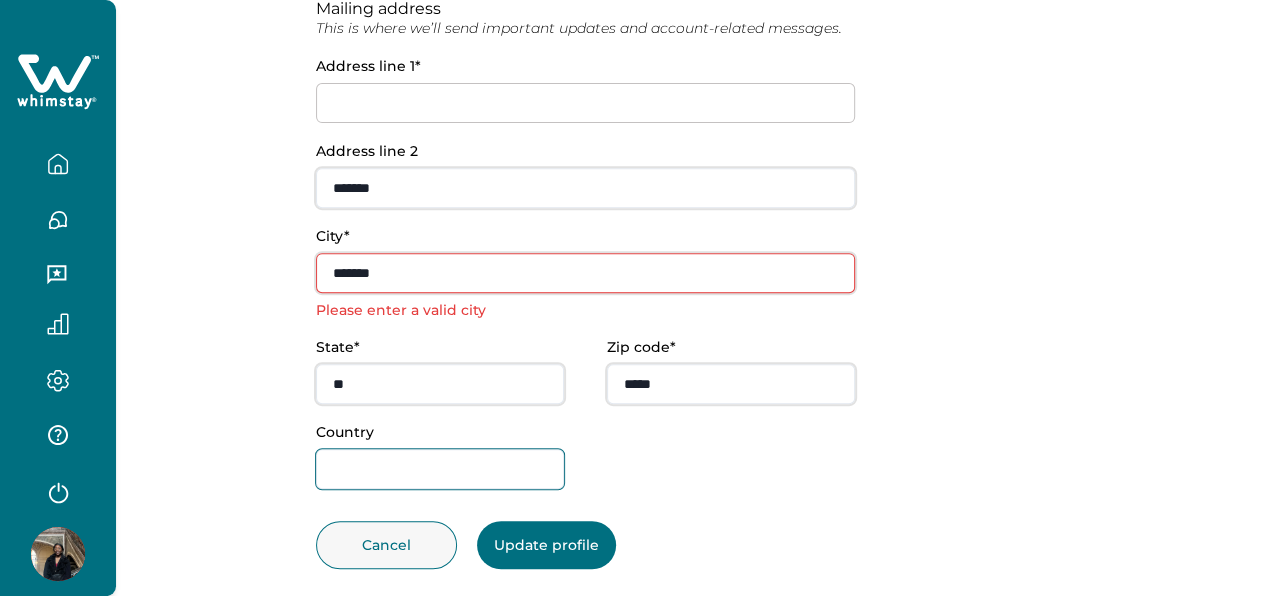 type on "**********" 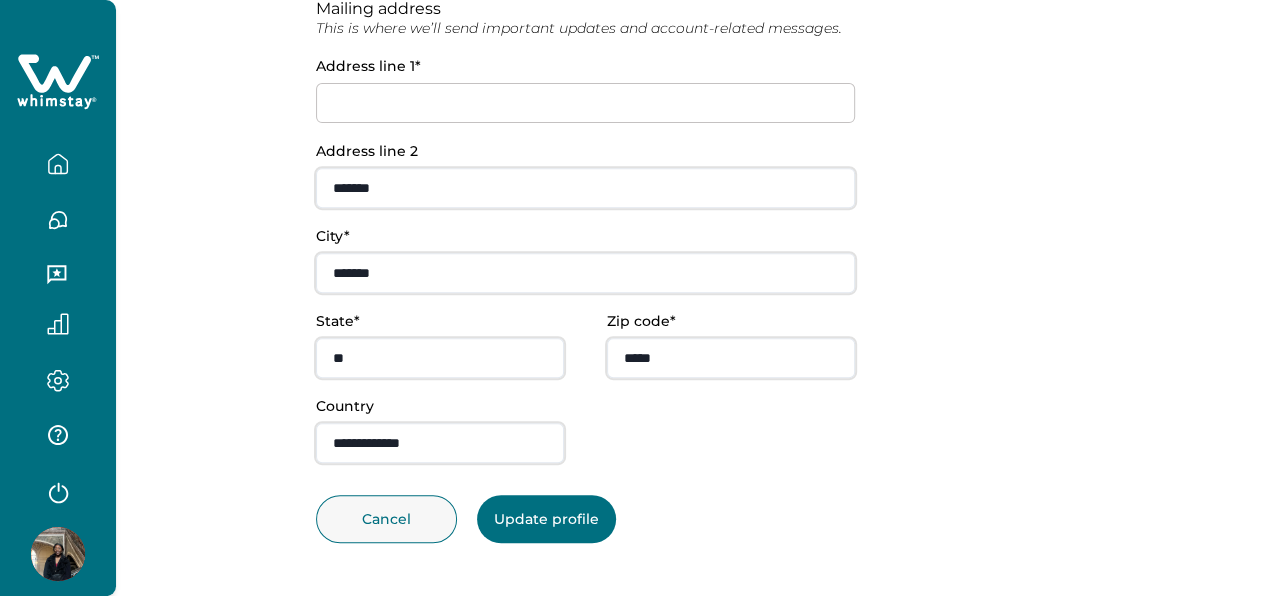 click at bounding box center [585, 103] 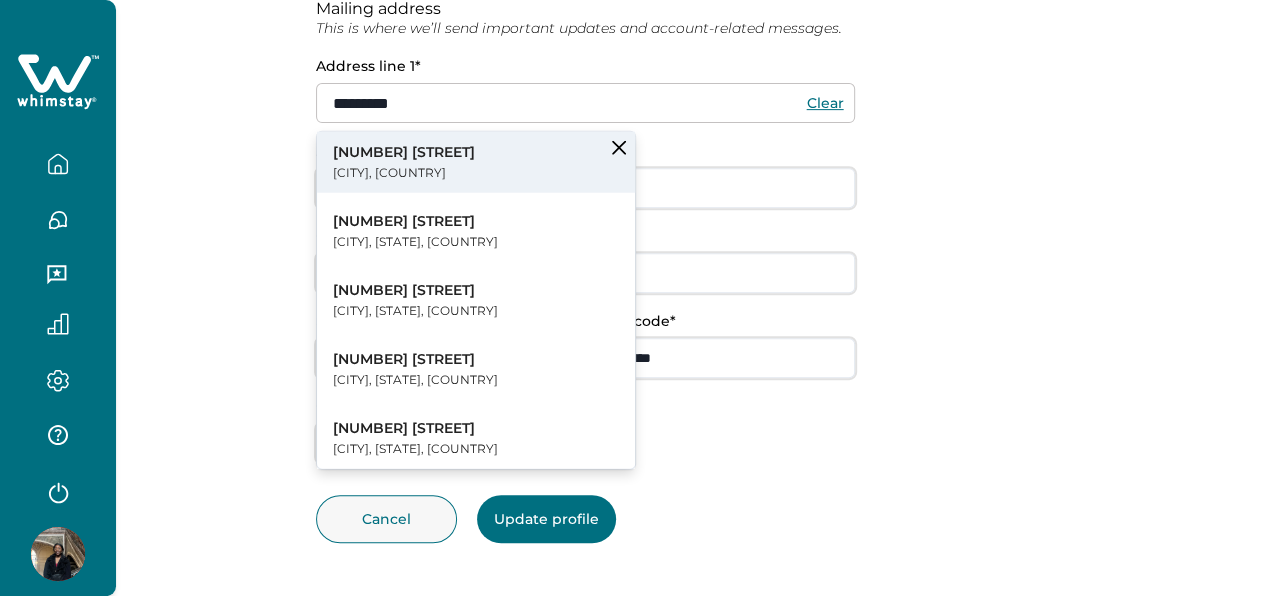 type on "*********" 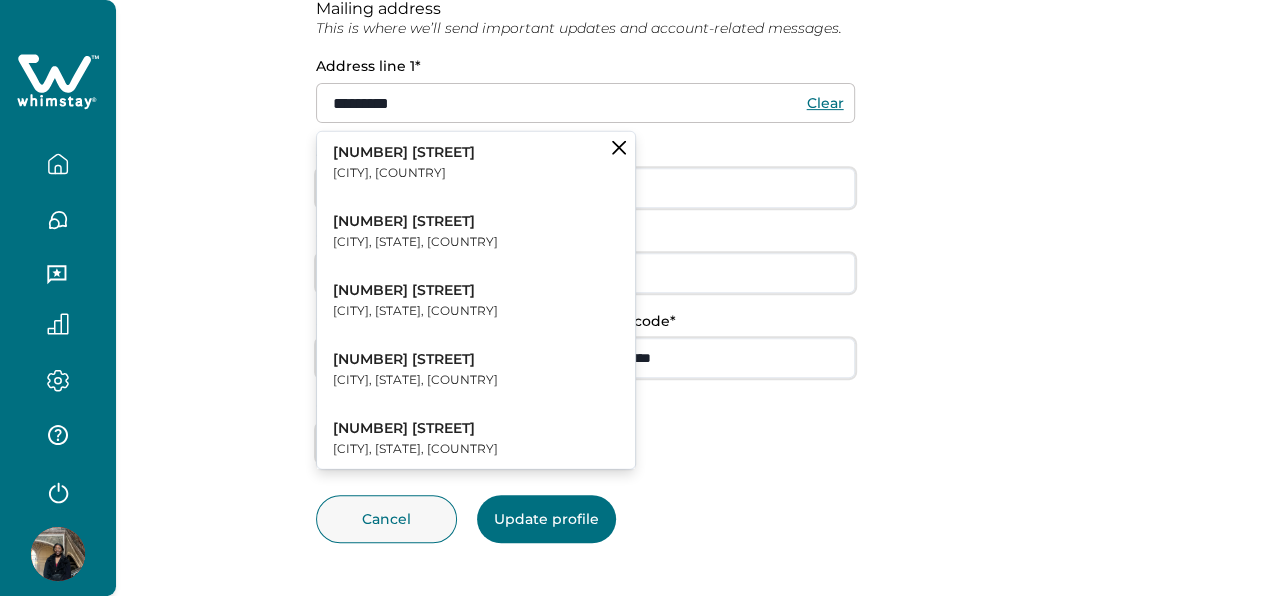 click on "[NUMBER] [STREET]" at bounding box center (404, 153) 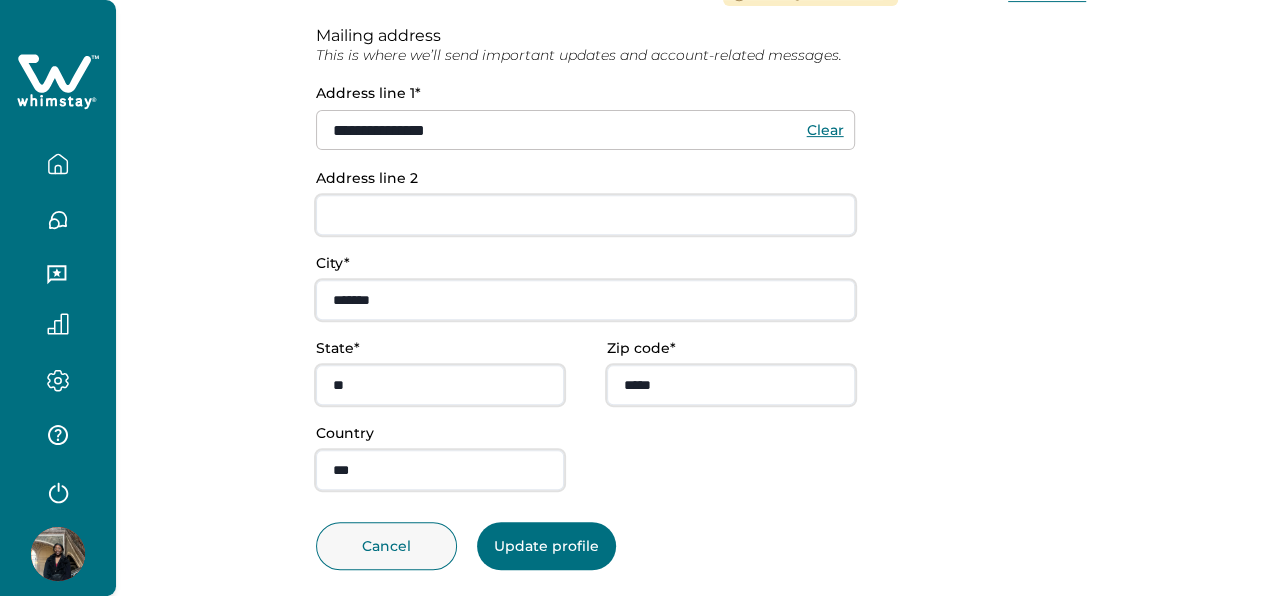 scroll, scrollTop: 448, scrollLeft: 0, axis: vertical 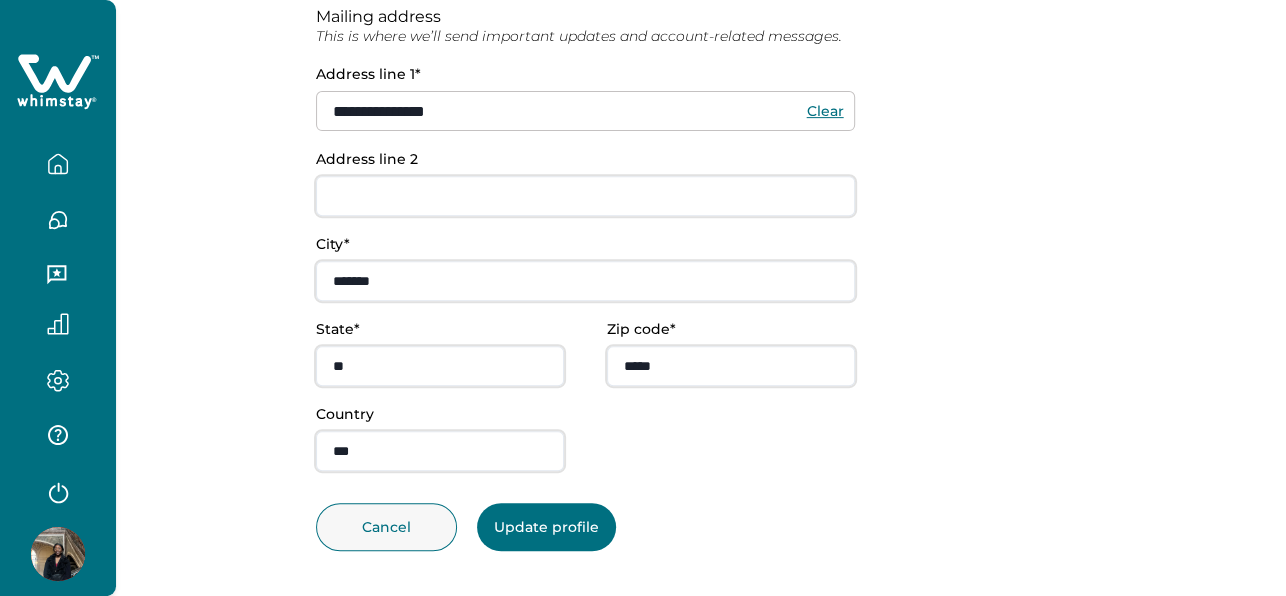click on "Update profile" at bounding box center [546, 527] 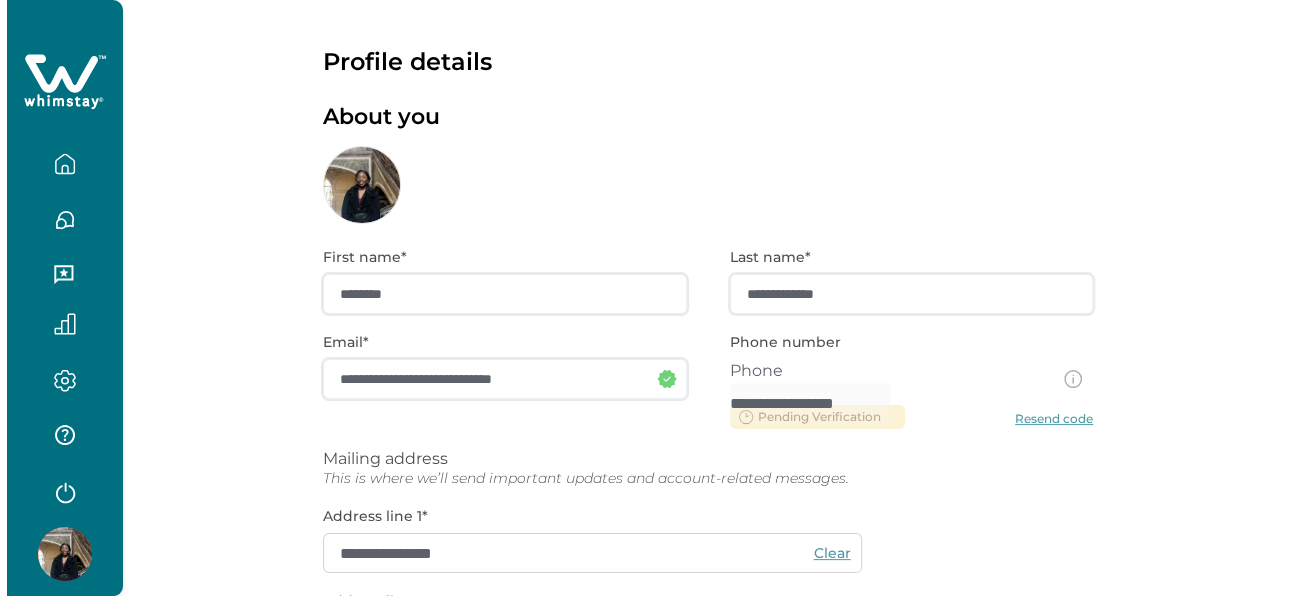 scroll, scrollTop: 0, scrollLeft: 0, axis: both 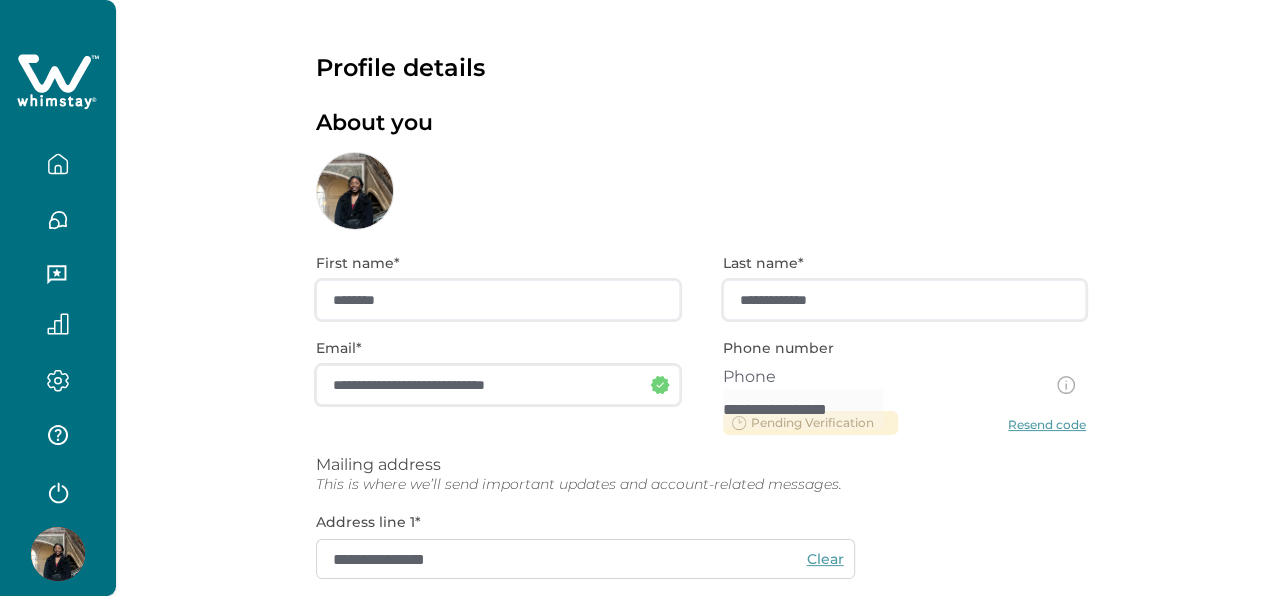click at bounding box center (58, 435) 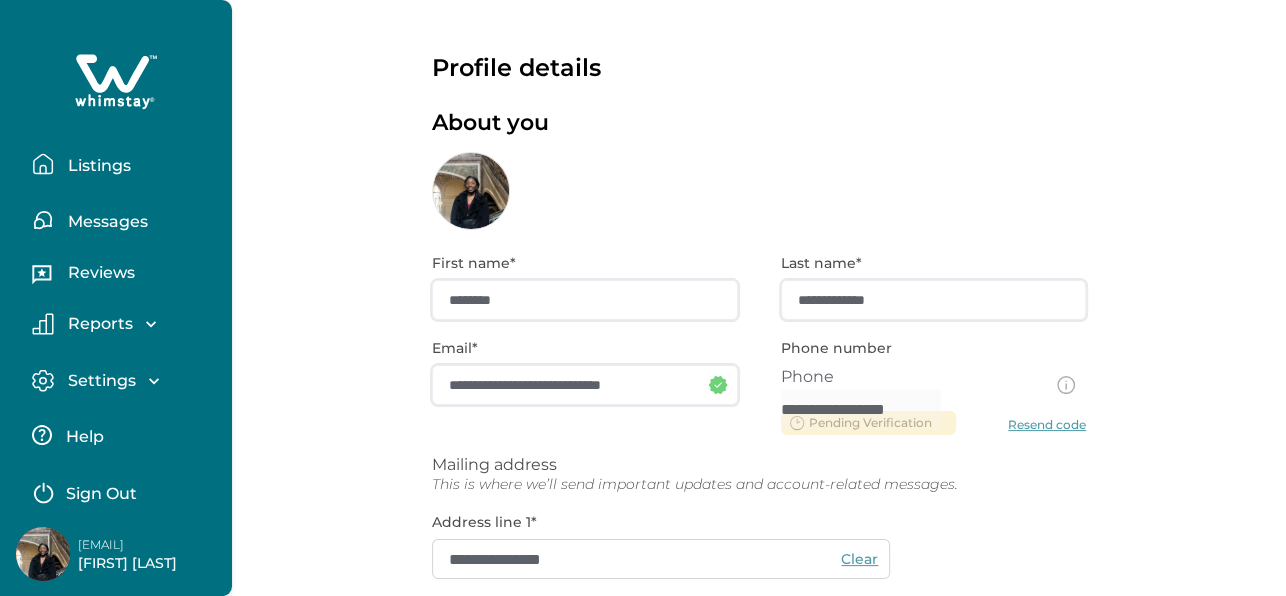 click on "Settings" at bounding box center (124, 380) 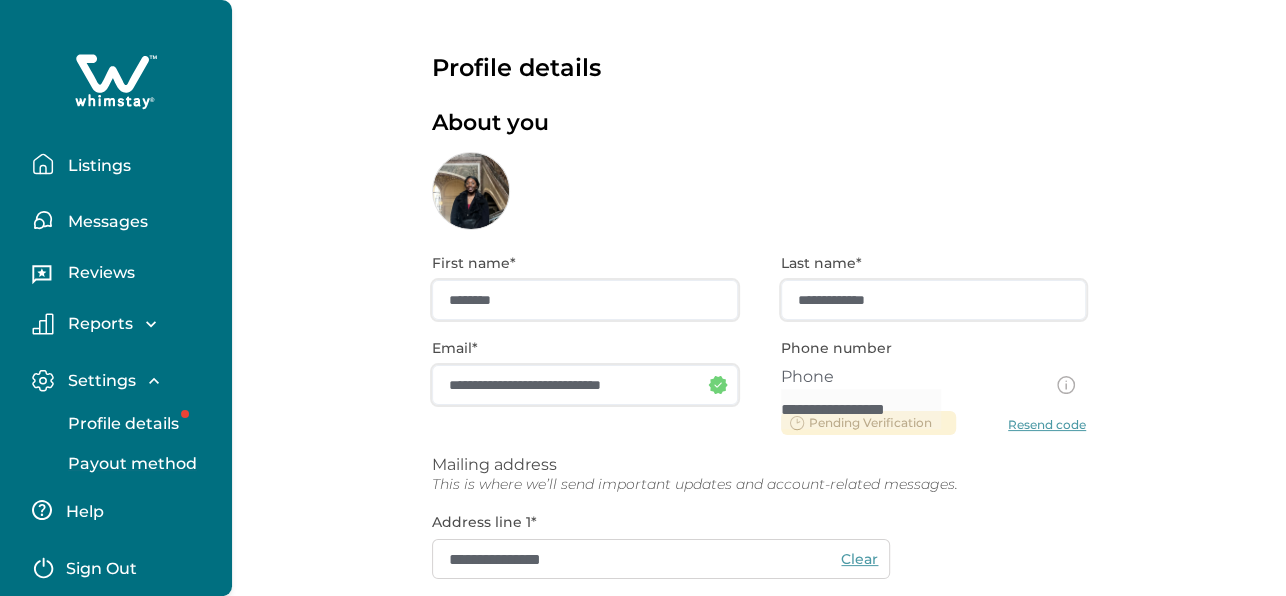 click on "Payout method" at bounding box center [138, 464] 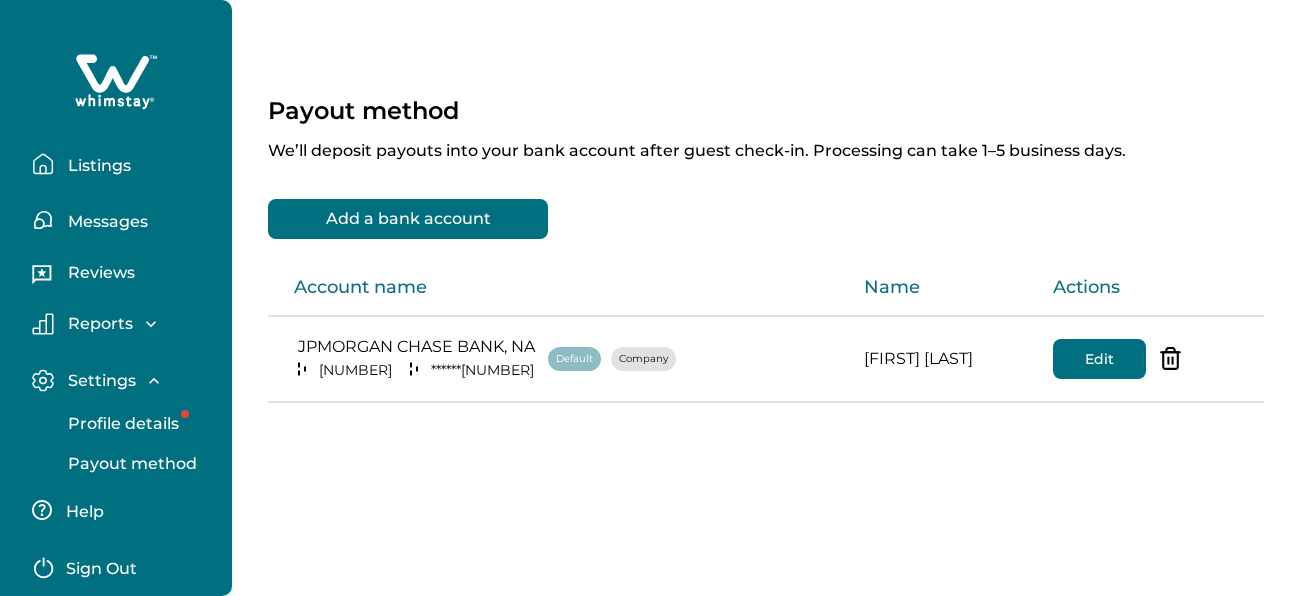 click on "Reviews" at bounding box center [98, 273] 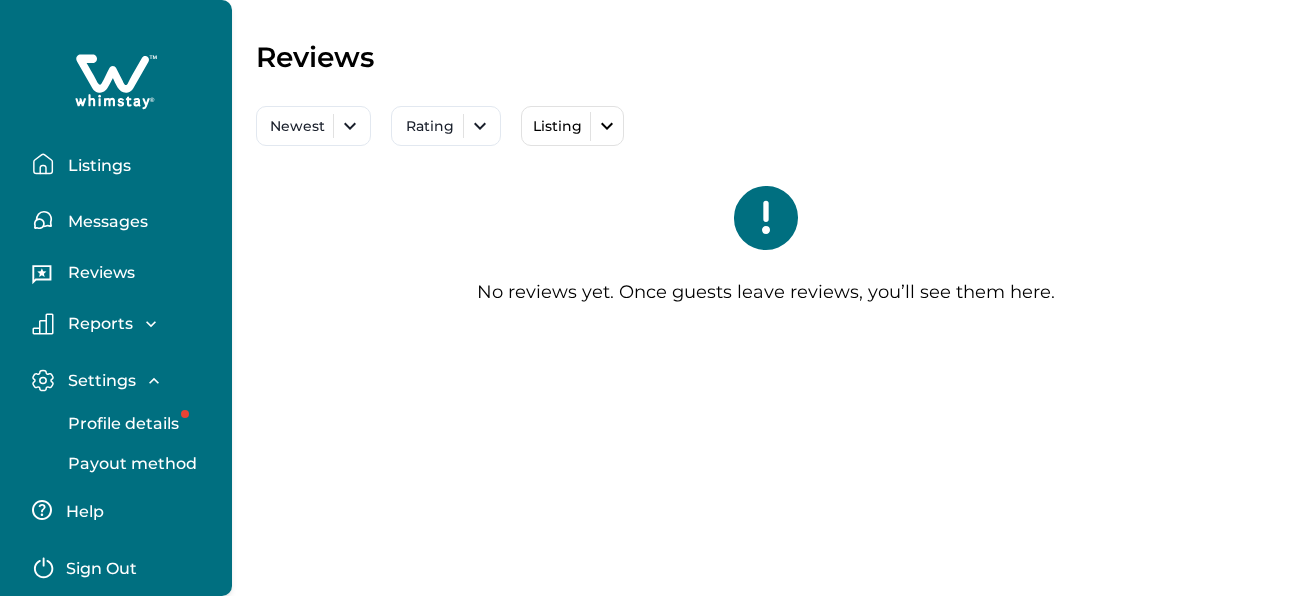 click on "Listings" at bounding box center (96, 166) 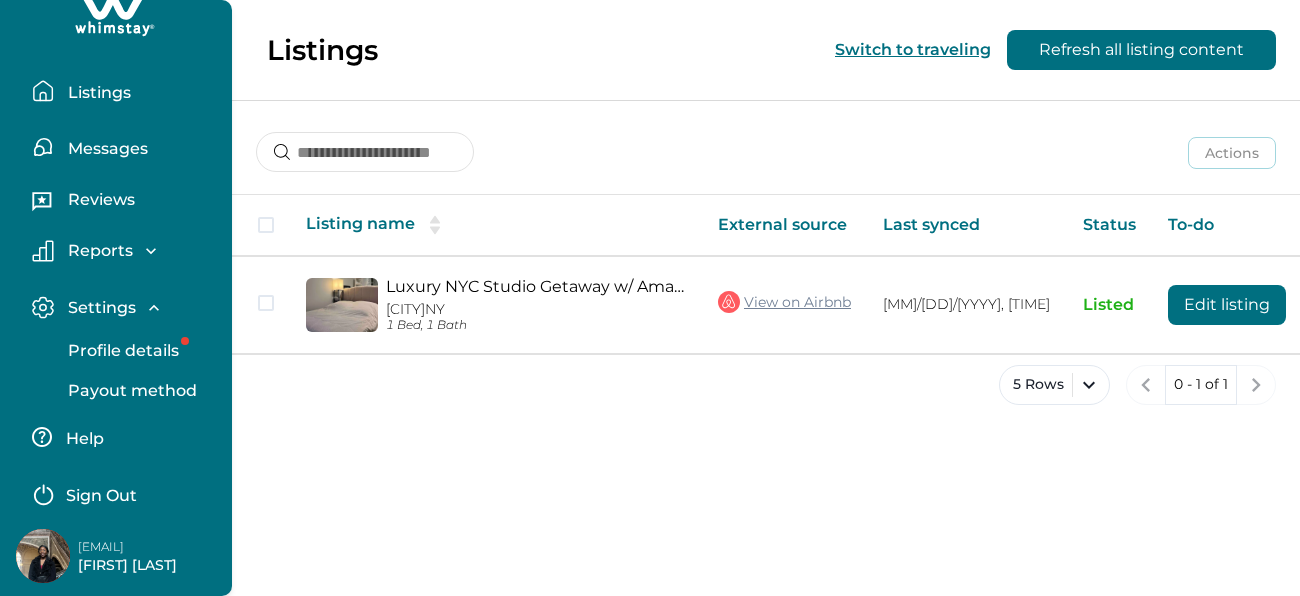 scroll, scrollTop: 84, scrollLeft: 0, axis: vertical 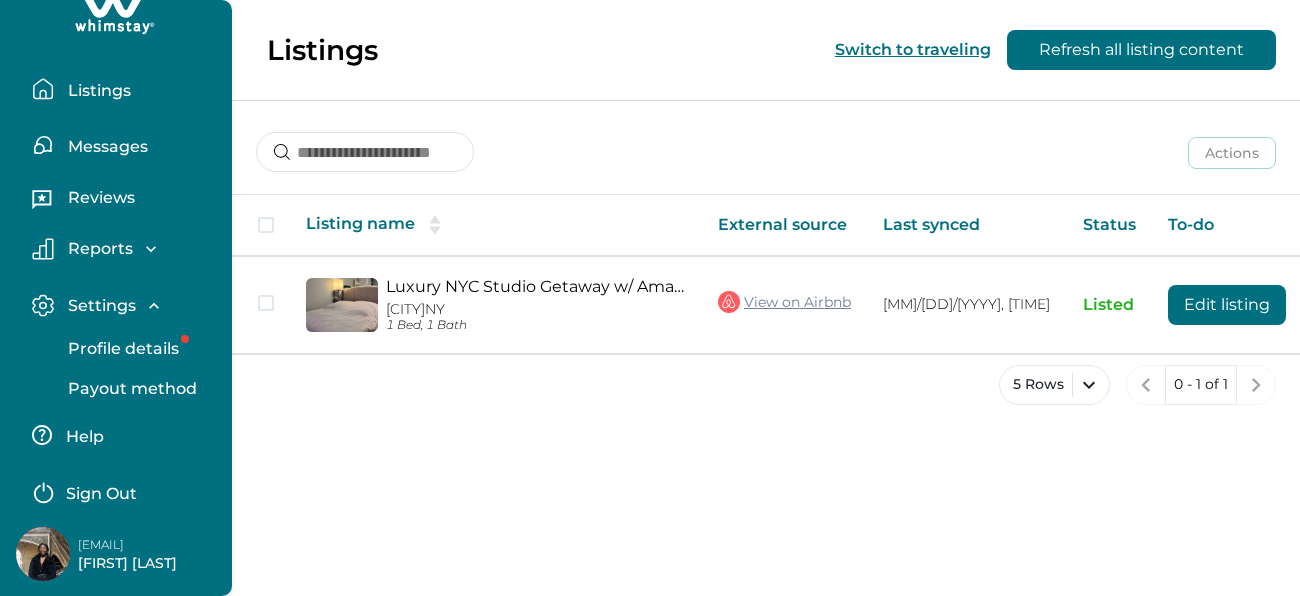 click at bounding box center [116, 7] 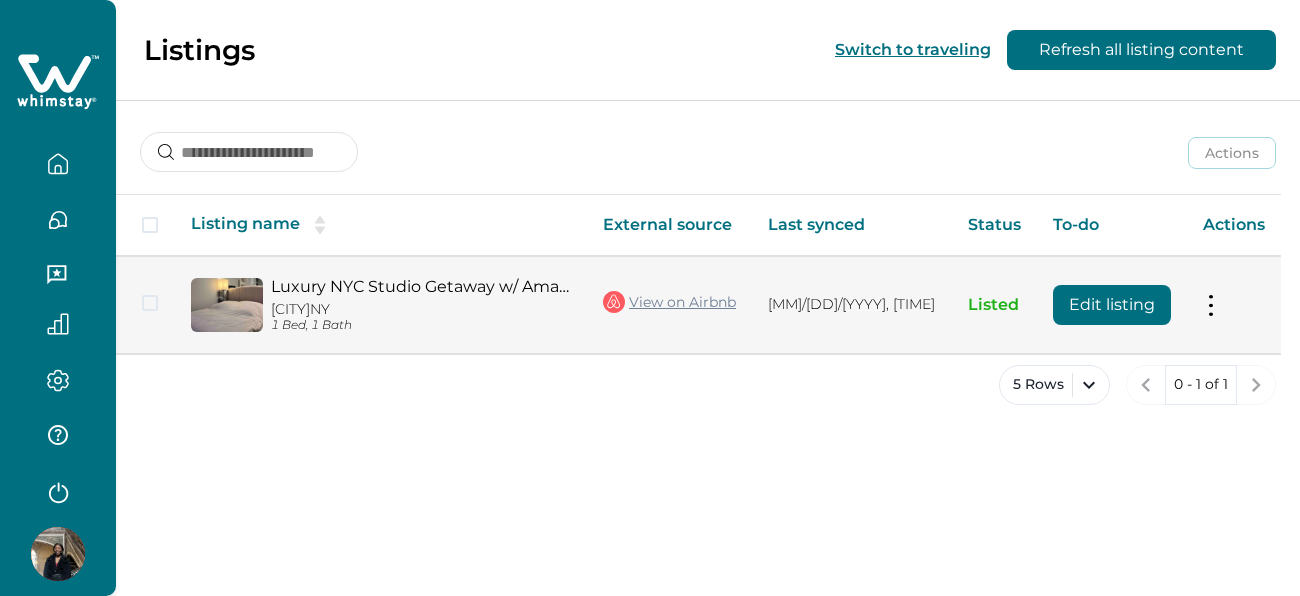 click at bounding box center [1211, 304] 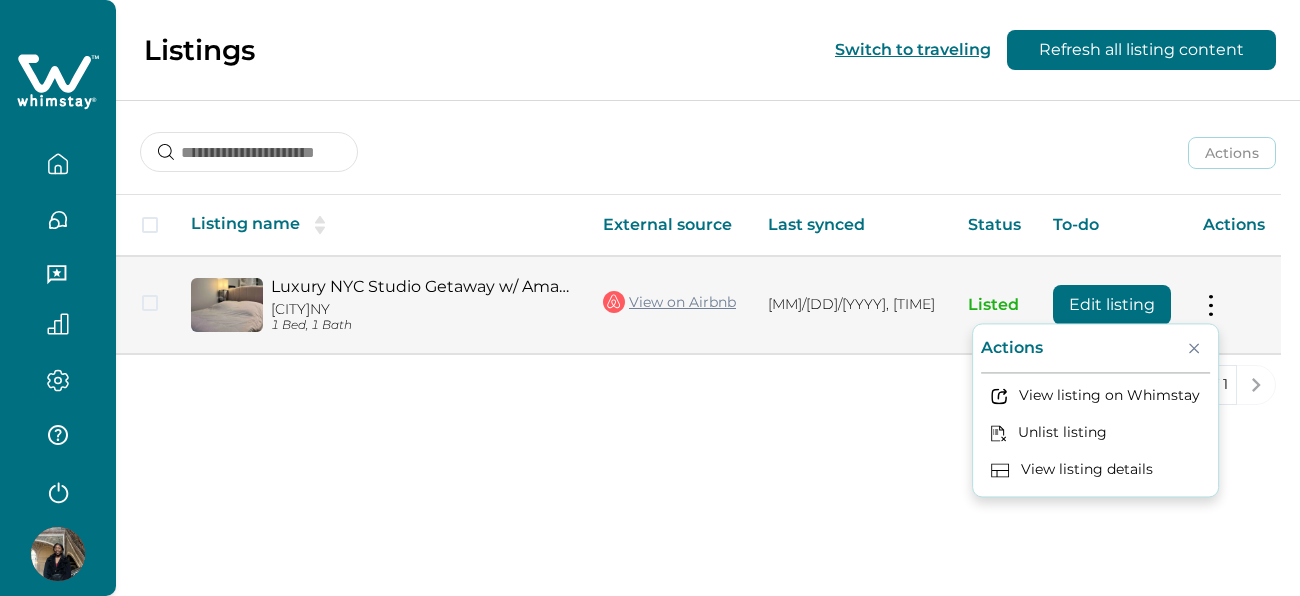 click on "Edit listing" at bounding box center (1112, 305) 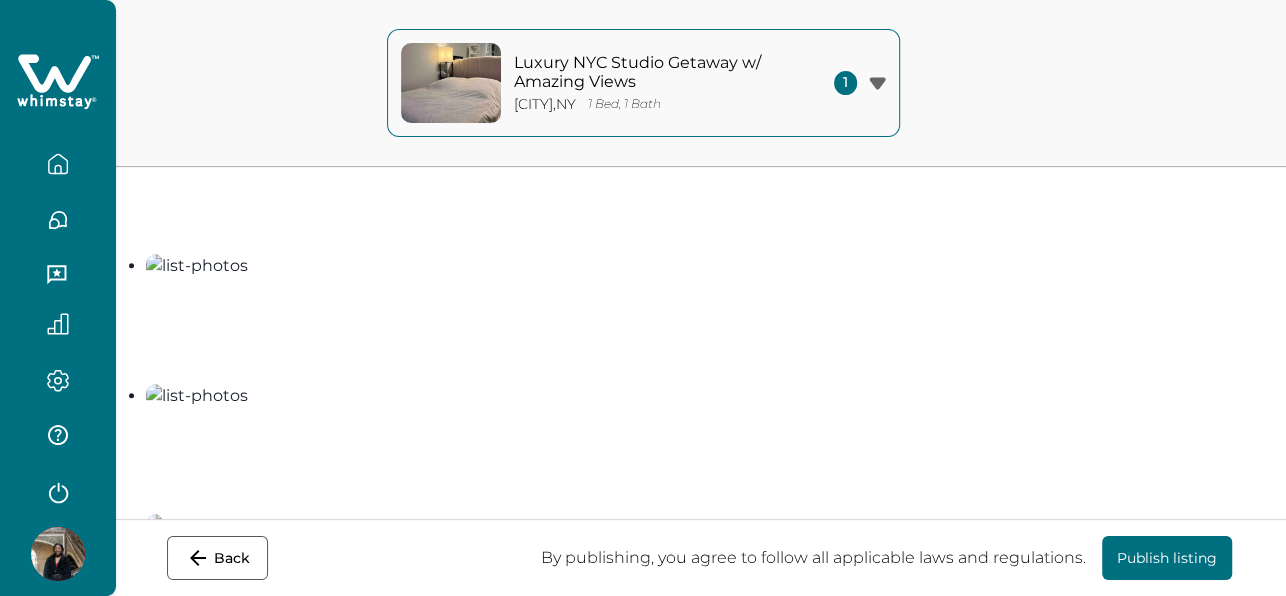scroll, scrollTop: 457, scrollLeft: 0, axis: vertical 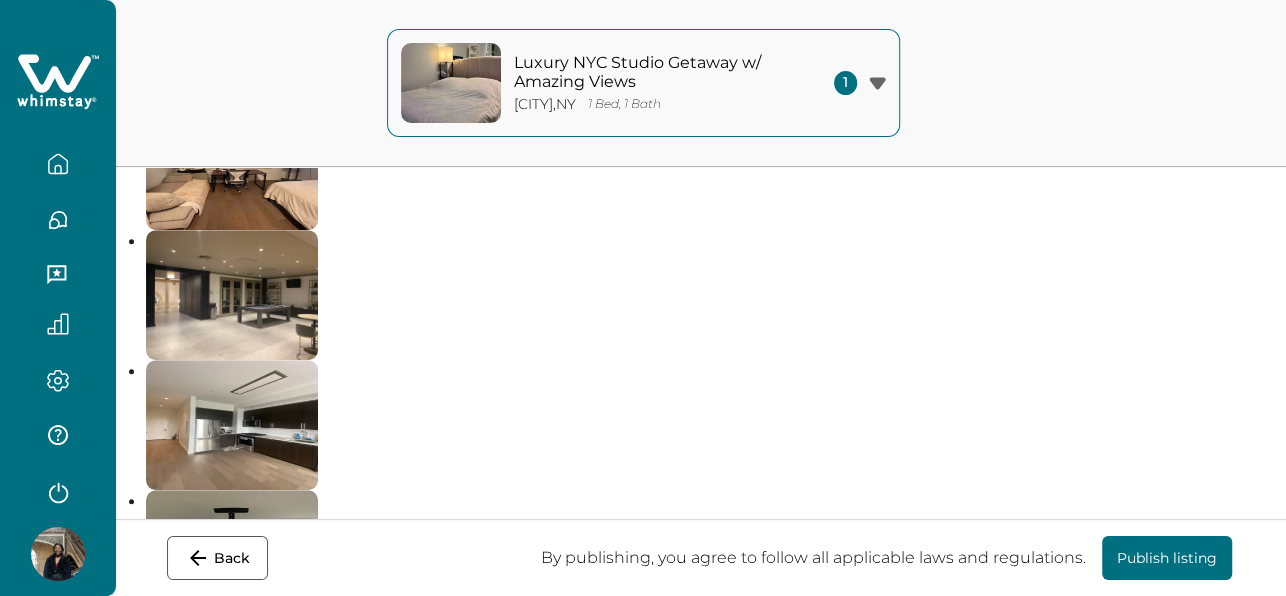 click on "Bedrooms" at bounding box center [280, 2062] 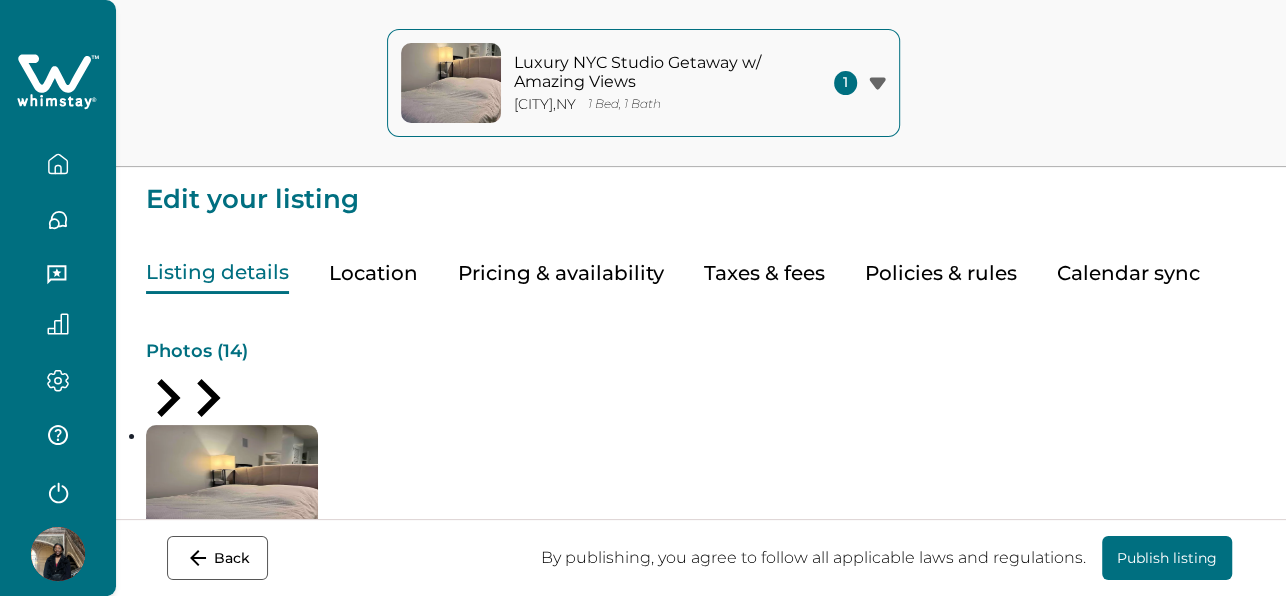 scroll, scrollTop: 0, scrollLeft: 0, axis: both 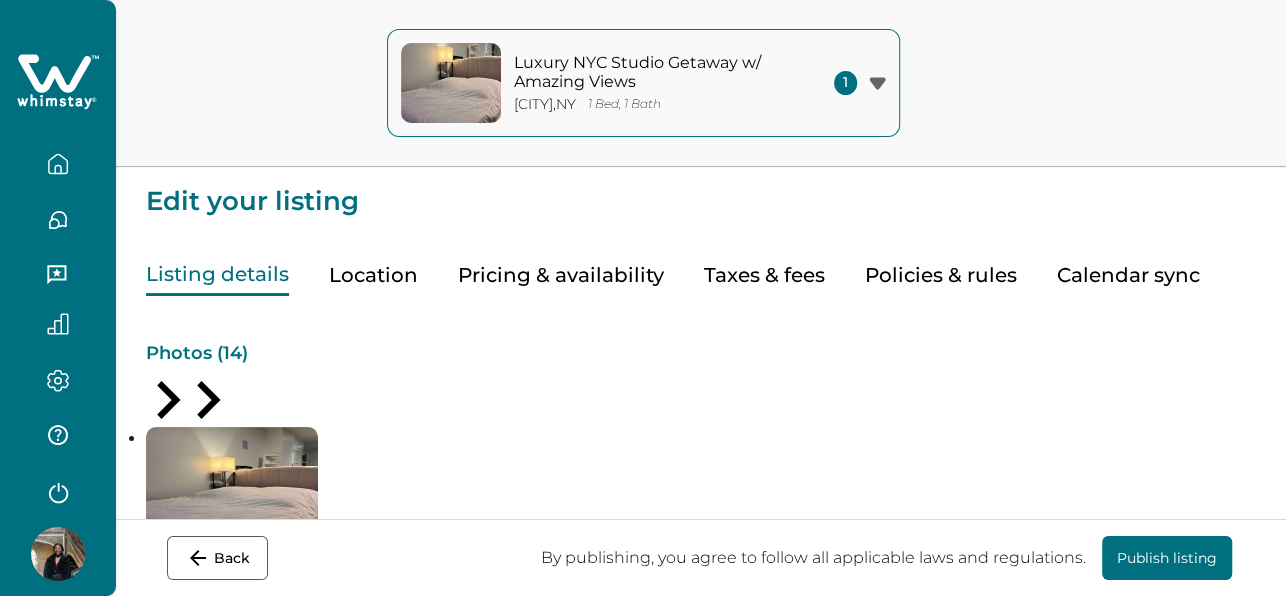 click on "Location" at bounding box center [373, 275] 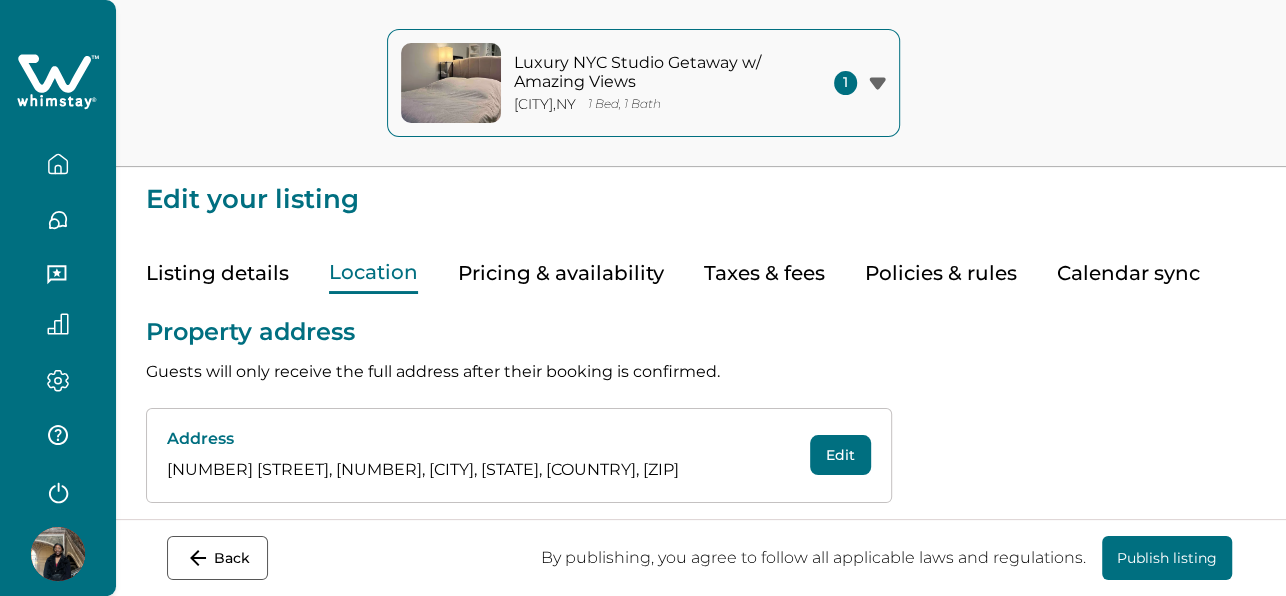 scroll, scrollTop: 0, scrollLeft: 0, axis: both 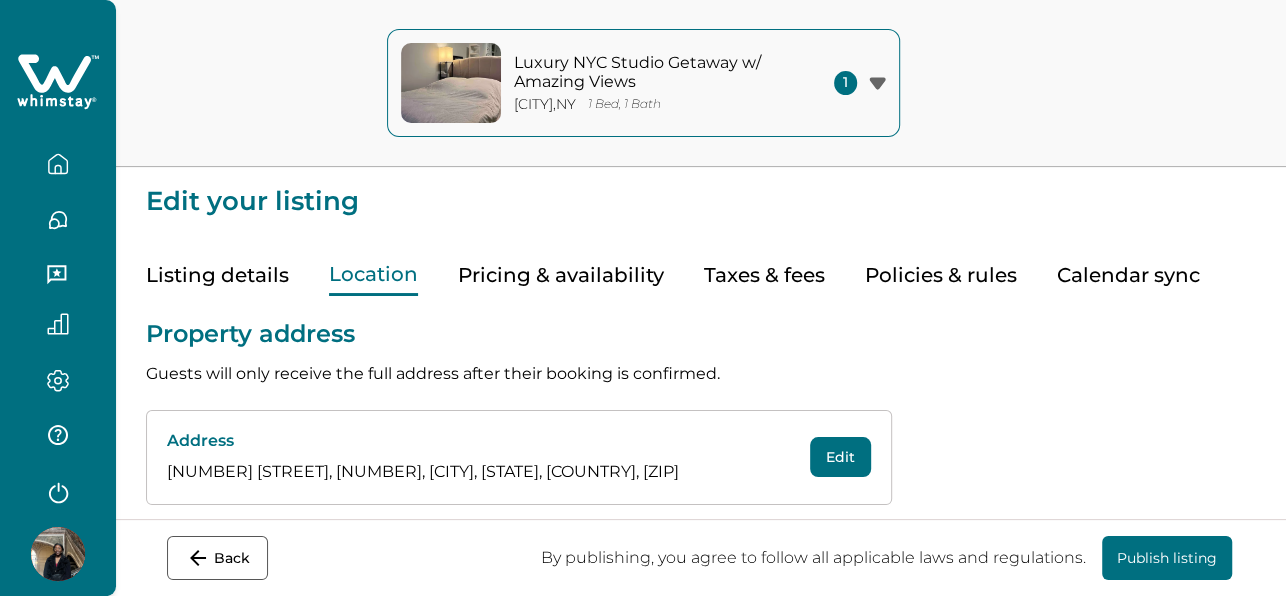 click on "Pricing & availability" at bounding box center [561, 275] 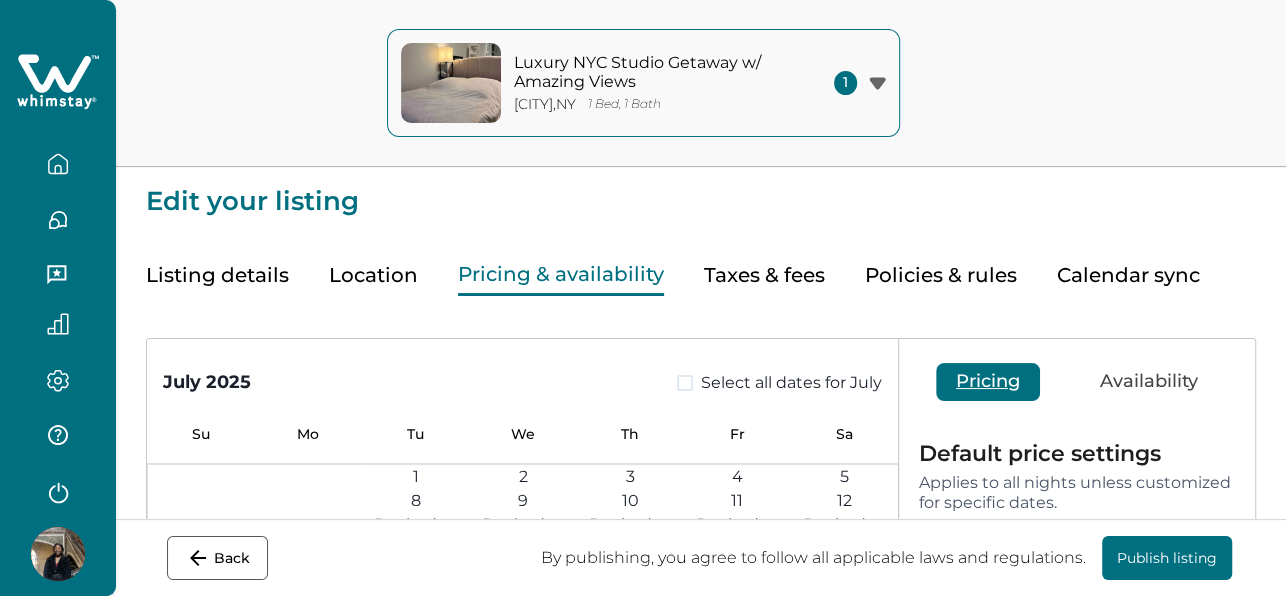 scroll, scrollTop: 10, scrollLeft: 0, axis: vertical 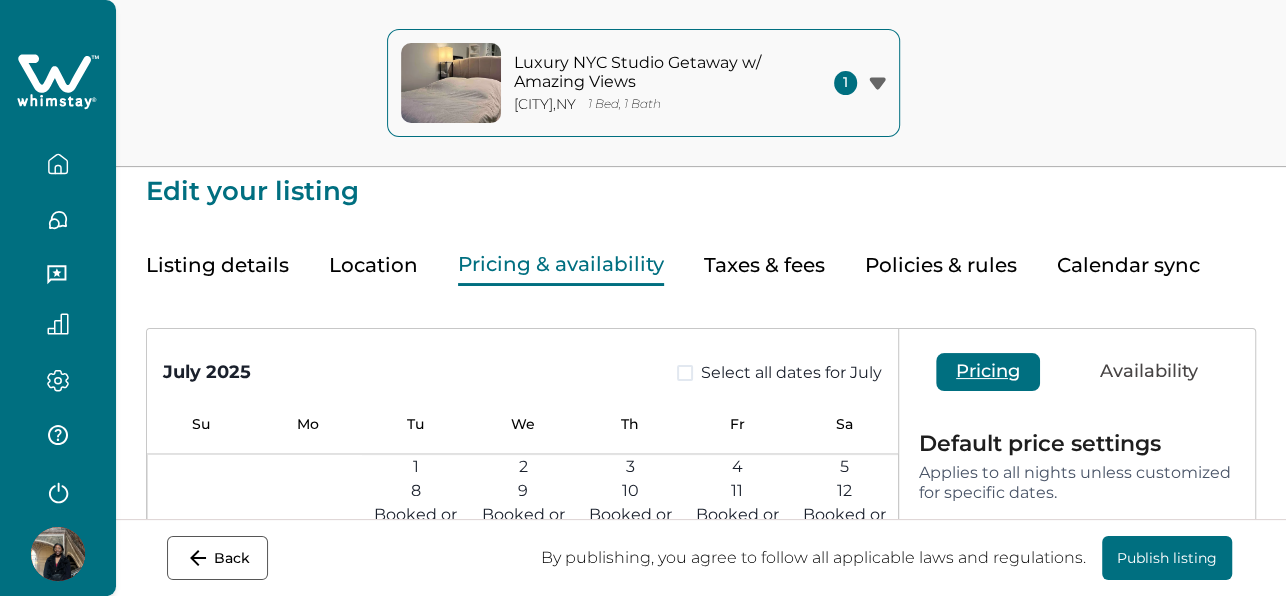 click on "Taxes & fees" at bounding box center (764, 265) 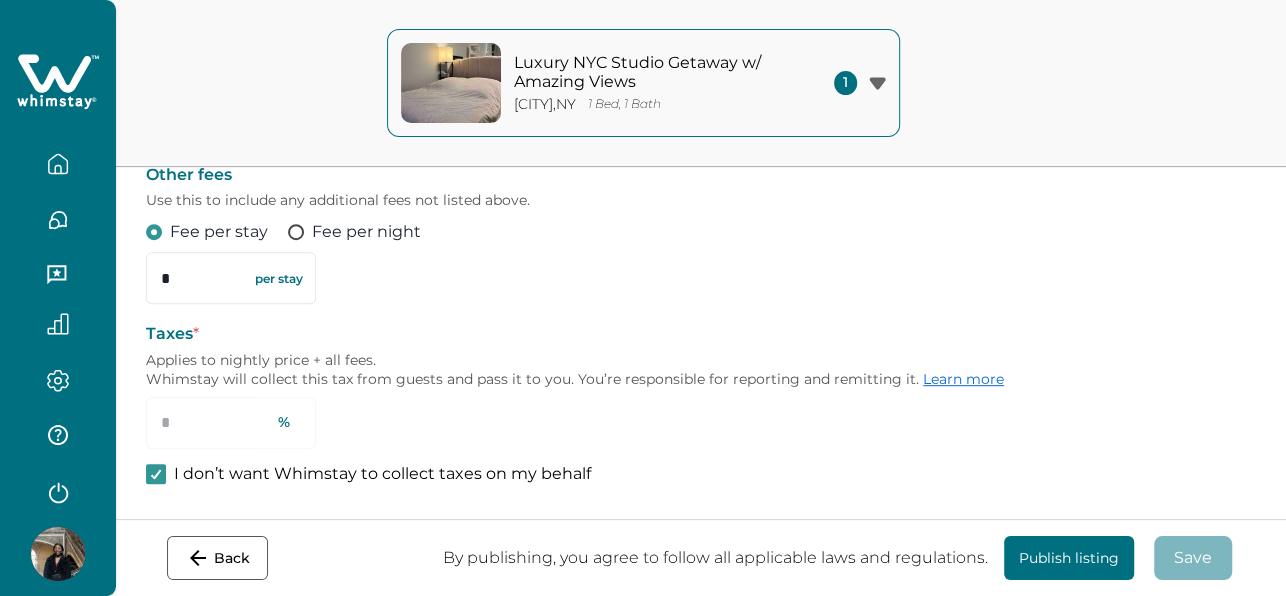 scroll, scrollTop: 0, scrollLeft: 0, axis: both 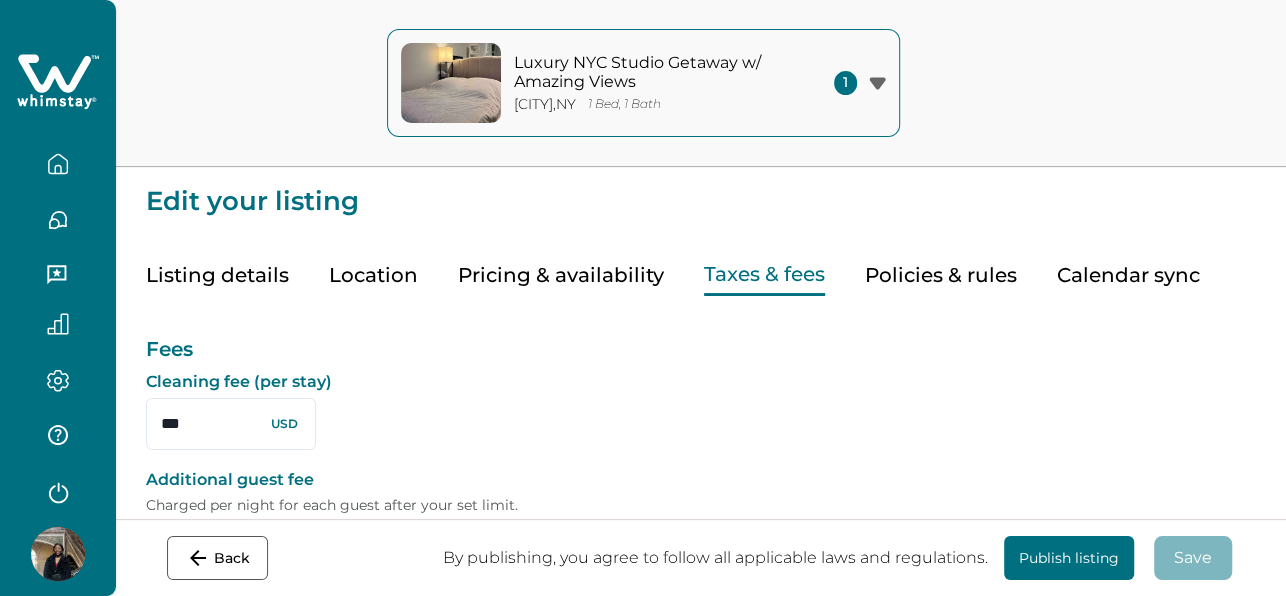 click on "Policies & rules" at bounding box center (941, 275) 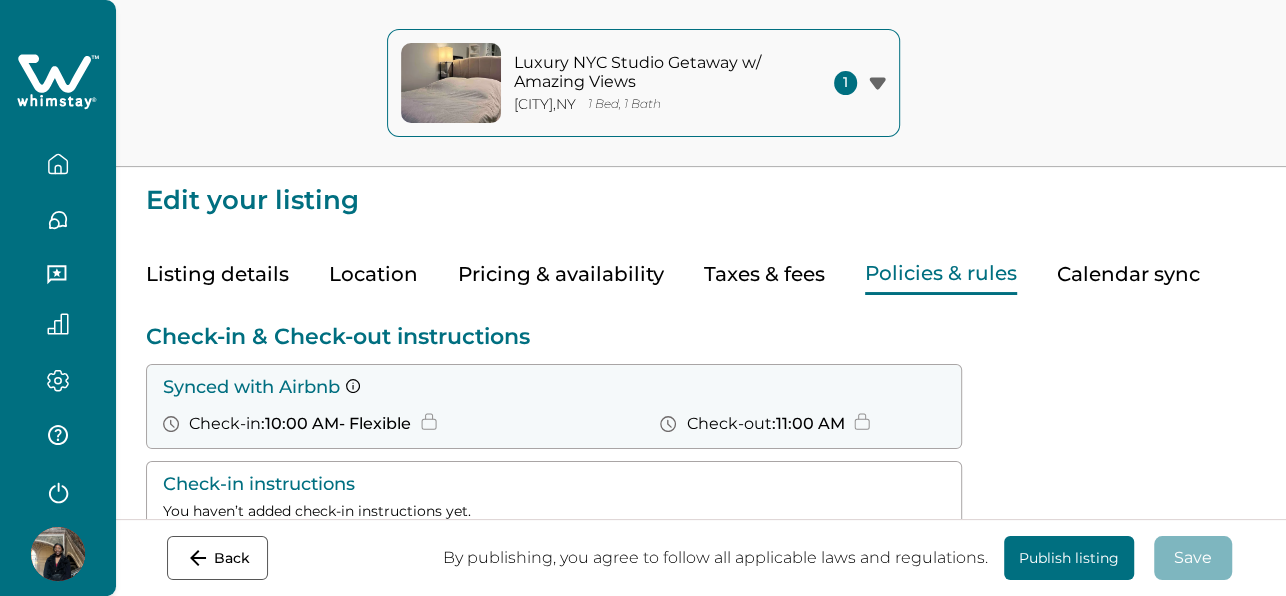 scroll, scrollTop: 0, scrollLeft: 0, axis: both 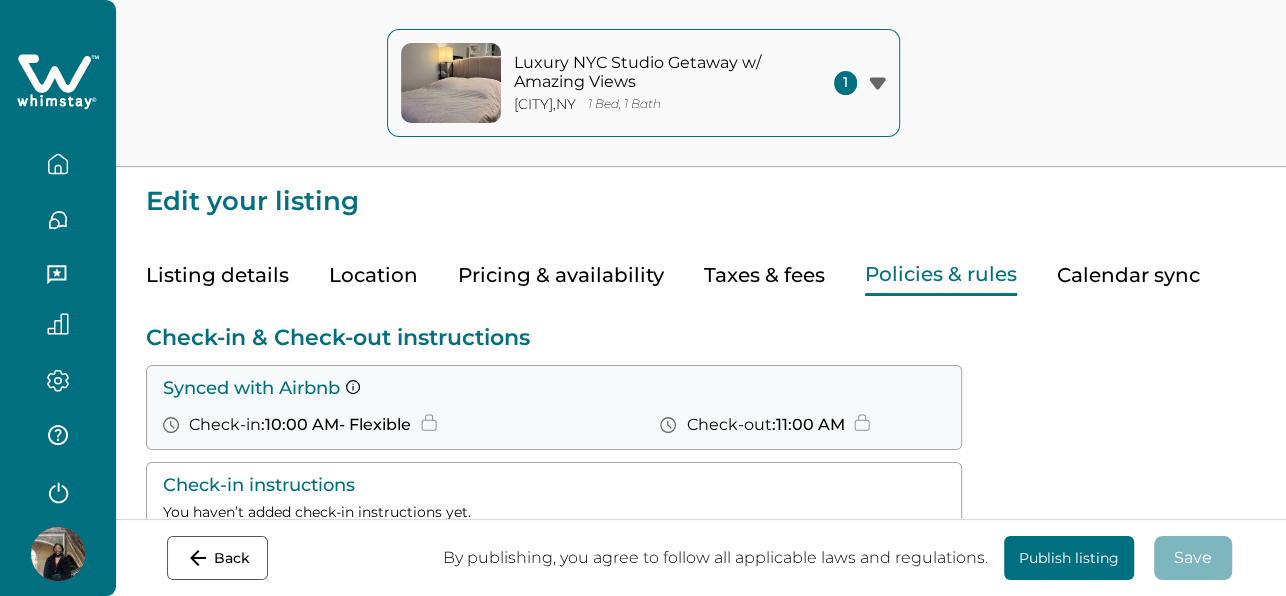 click at bounding box center (58, 164) 